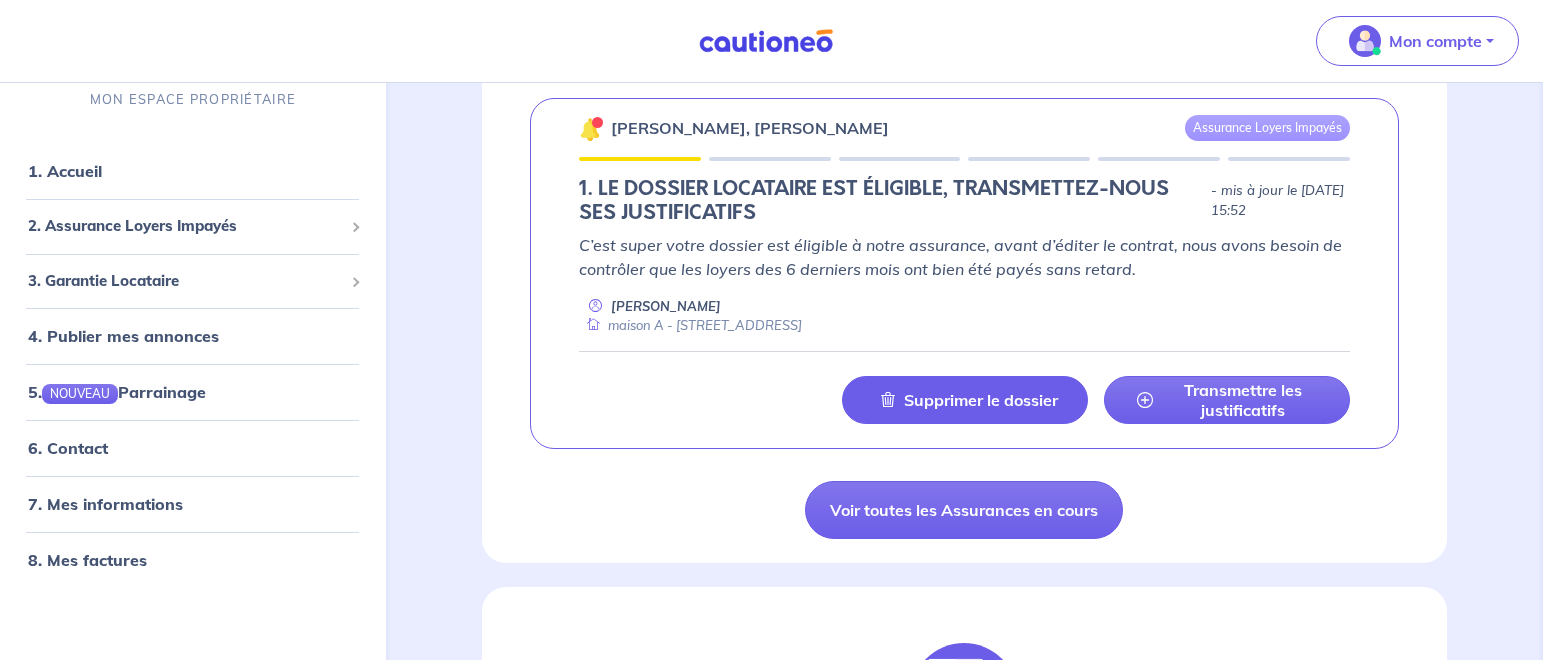 scroll, scrollTop: 408, scrollLeft: 0, axis: vertical 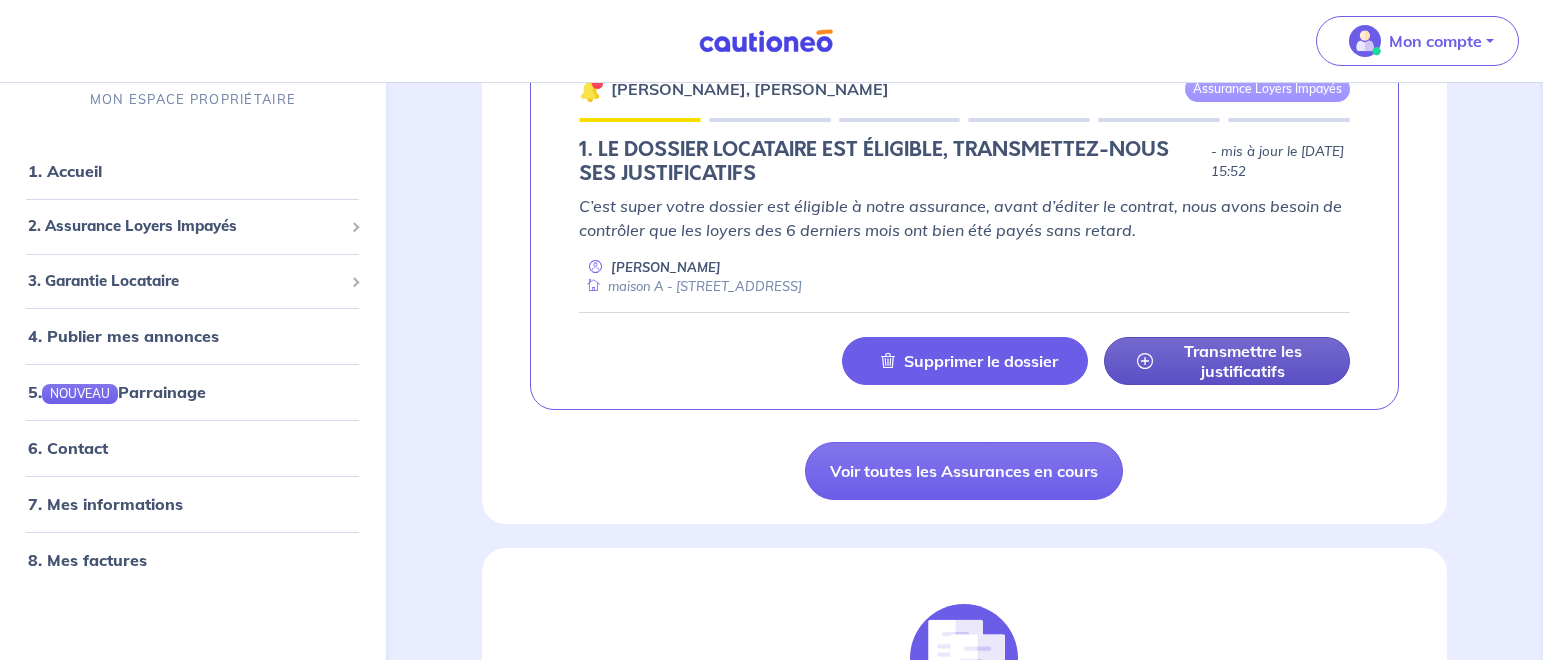 click on "Transmettre les justificatifs" at bounding box center (1243, 361) 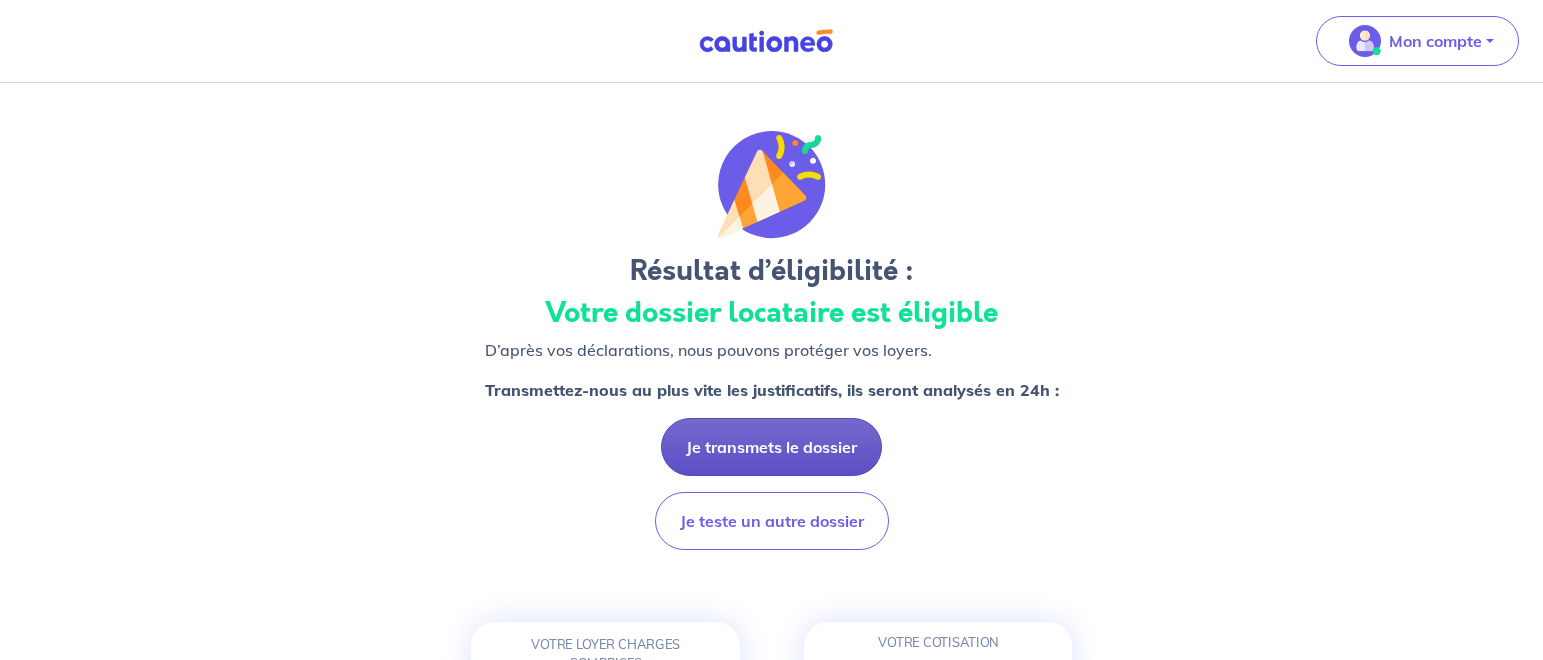 click on "Je transmets le dossier" at bounding box center [771, 447] 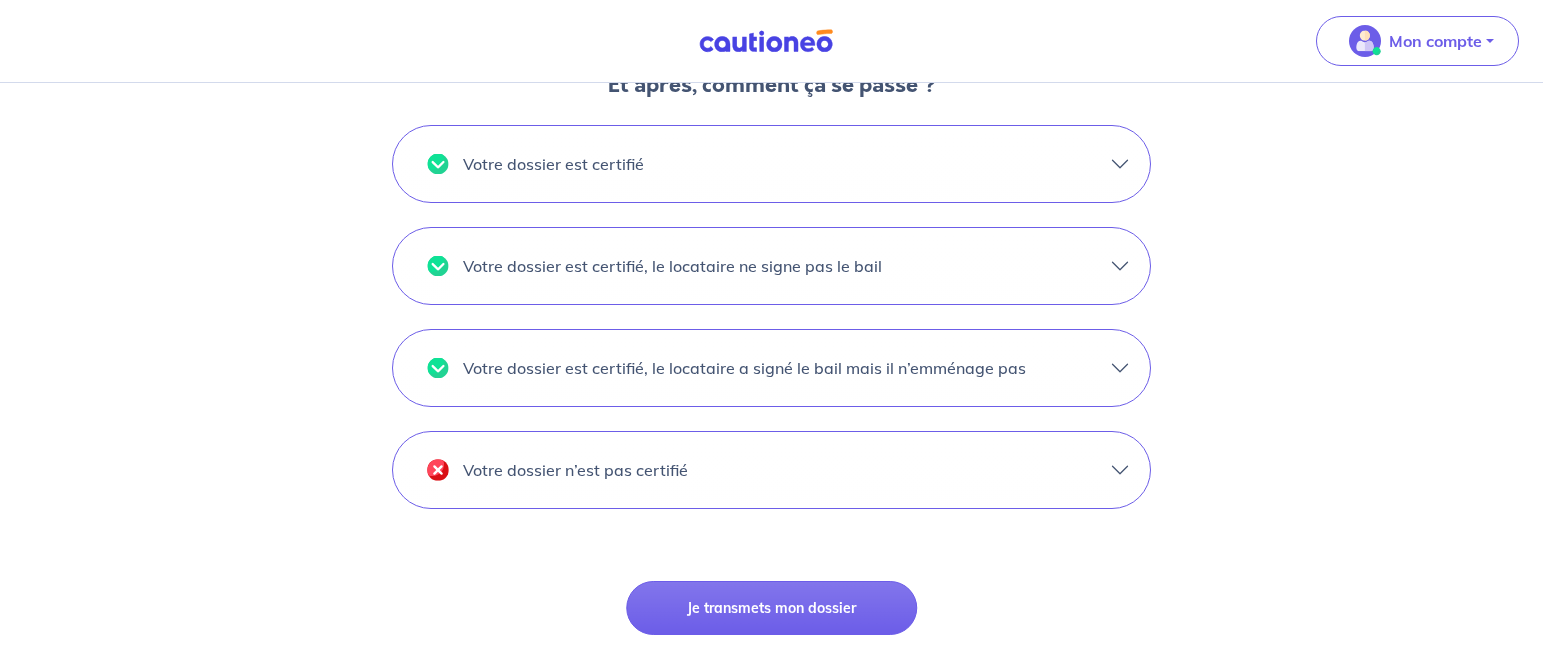 scroll, scrollTop: 1634, scrollLeft: 0, axis: vertical 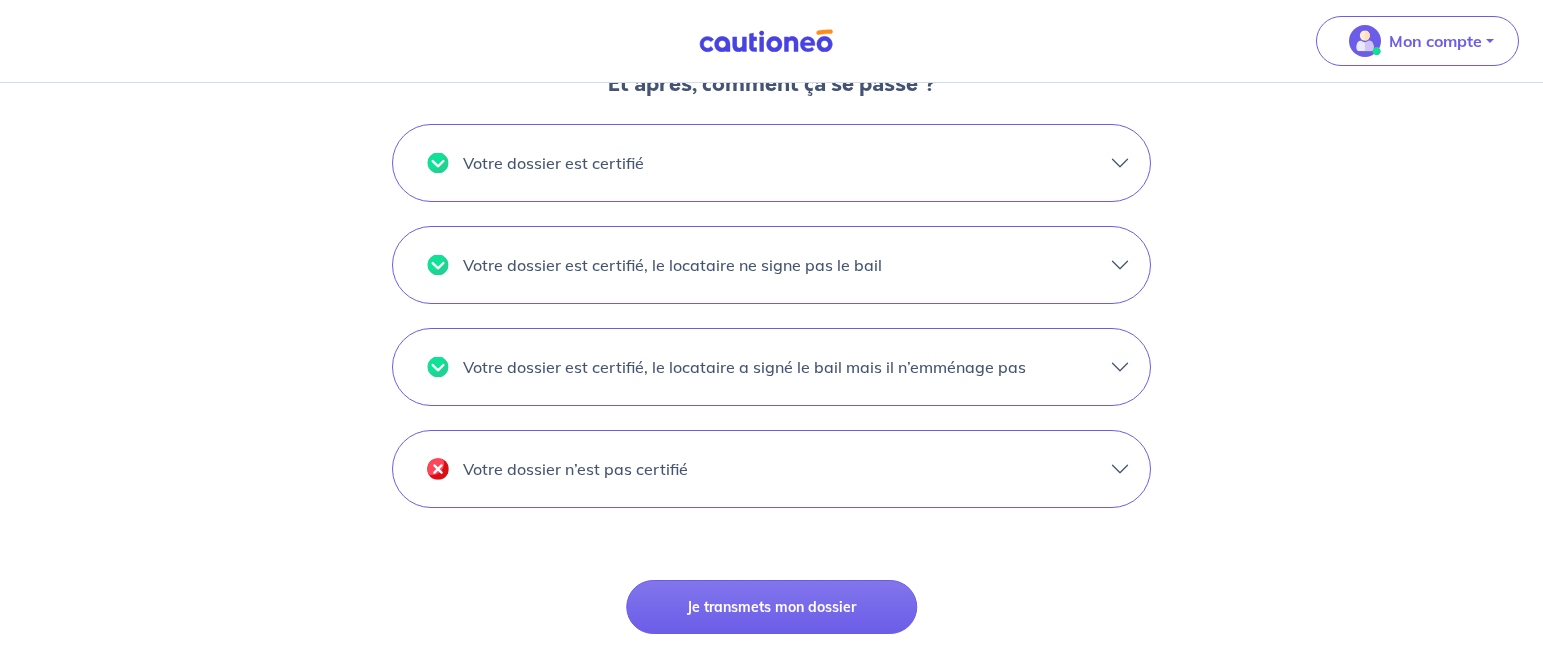 click on "Votre dossier est certifié, le locataire ne signe pas le bail" at bounding box center [772, 265] 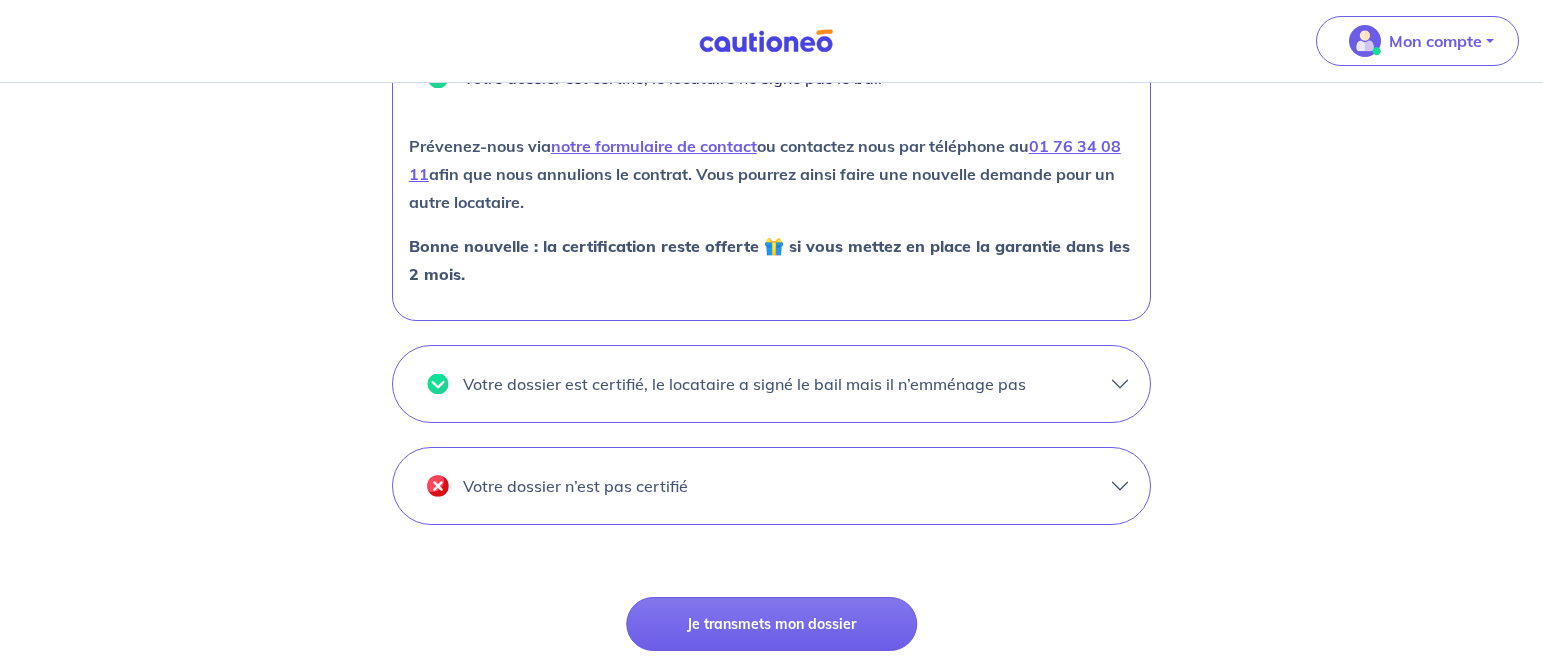 scroll, scrollTop: 1838, scrollLeft: 0, axis: vertical 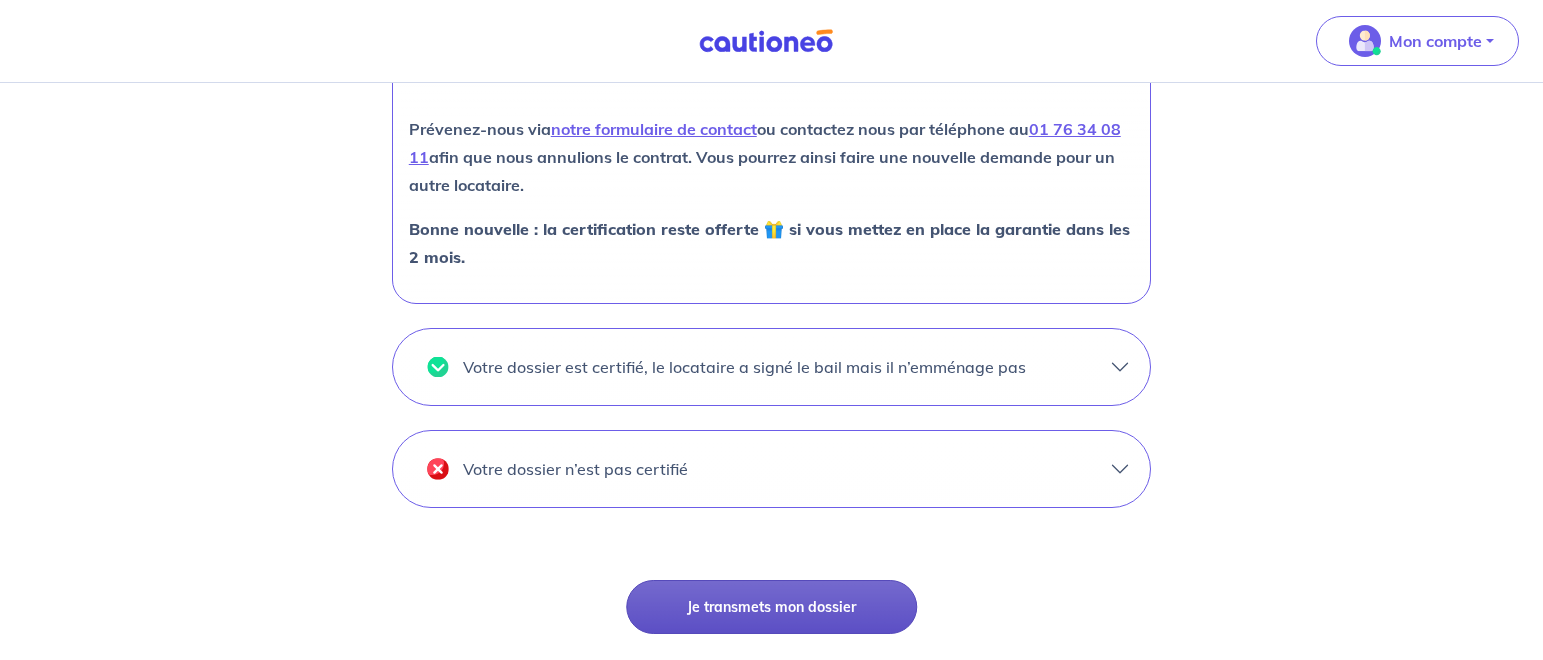 click on "Je transmets mon dossier" at bounding box center (771, 607) 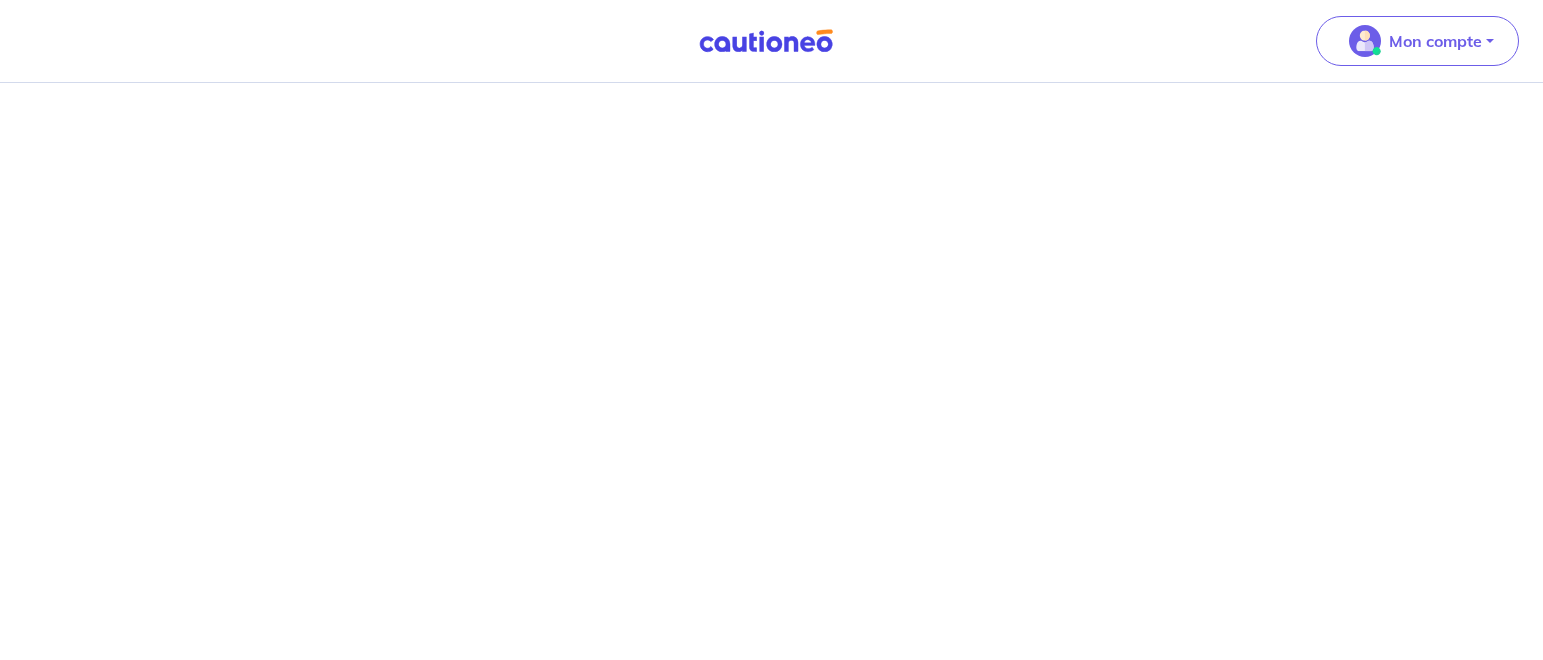 scroll, scrollTop: 0, scrollLeft: 0, axis: both 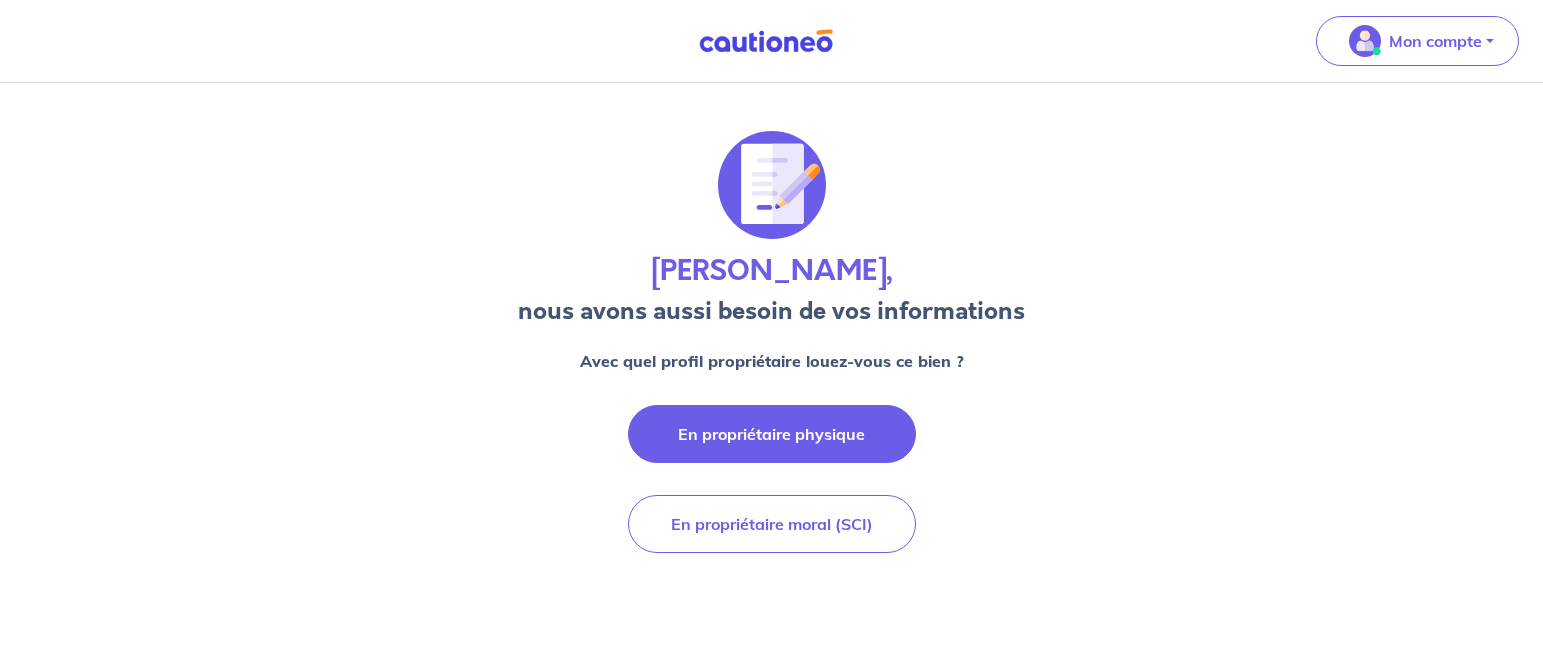 click on "En propriétaire physique" at bounding box center [772, 434] 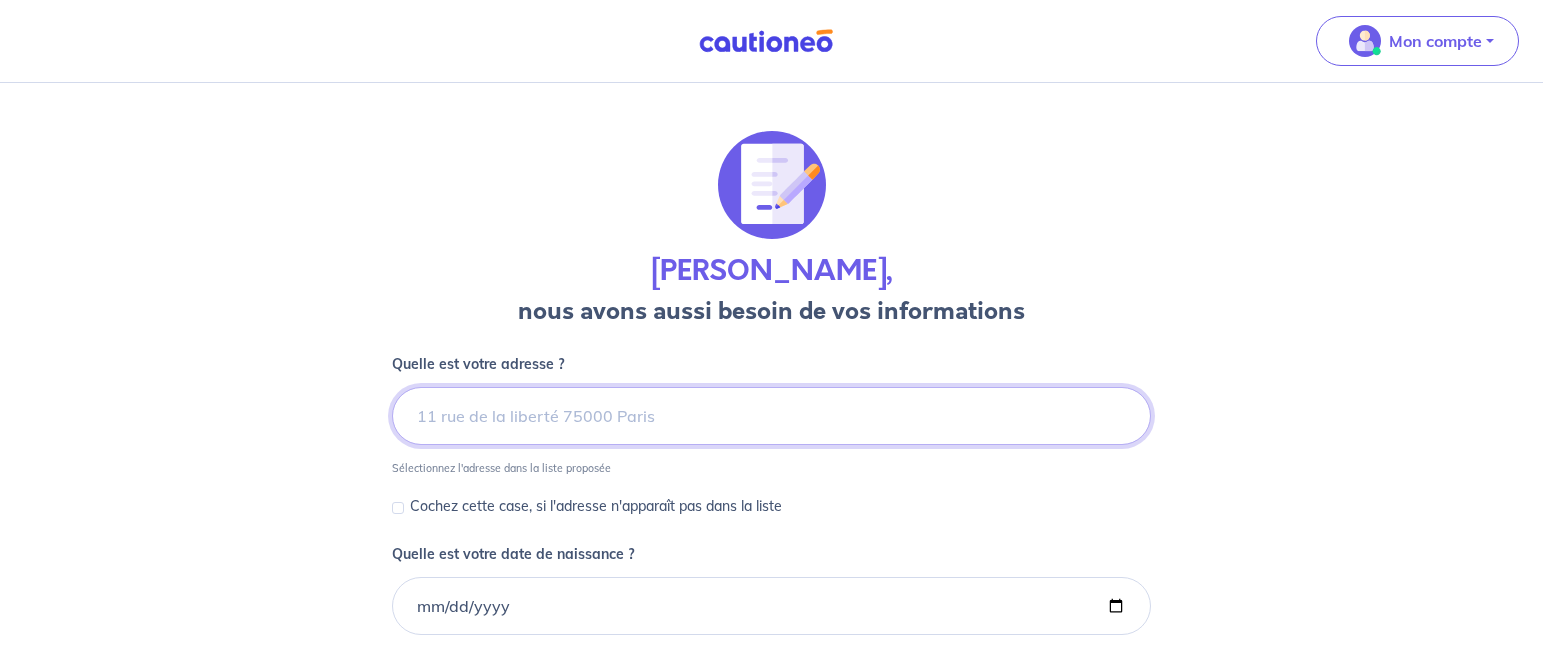 scroll, scrollTop: 102, scrollLeft: 0, axis: vertical 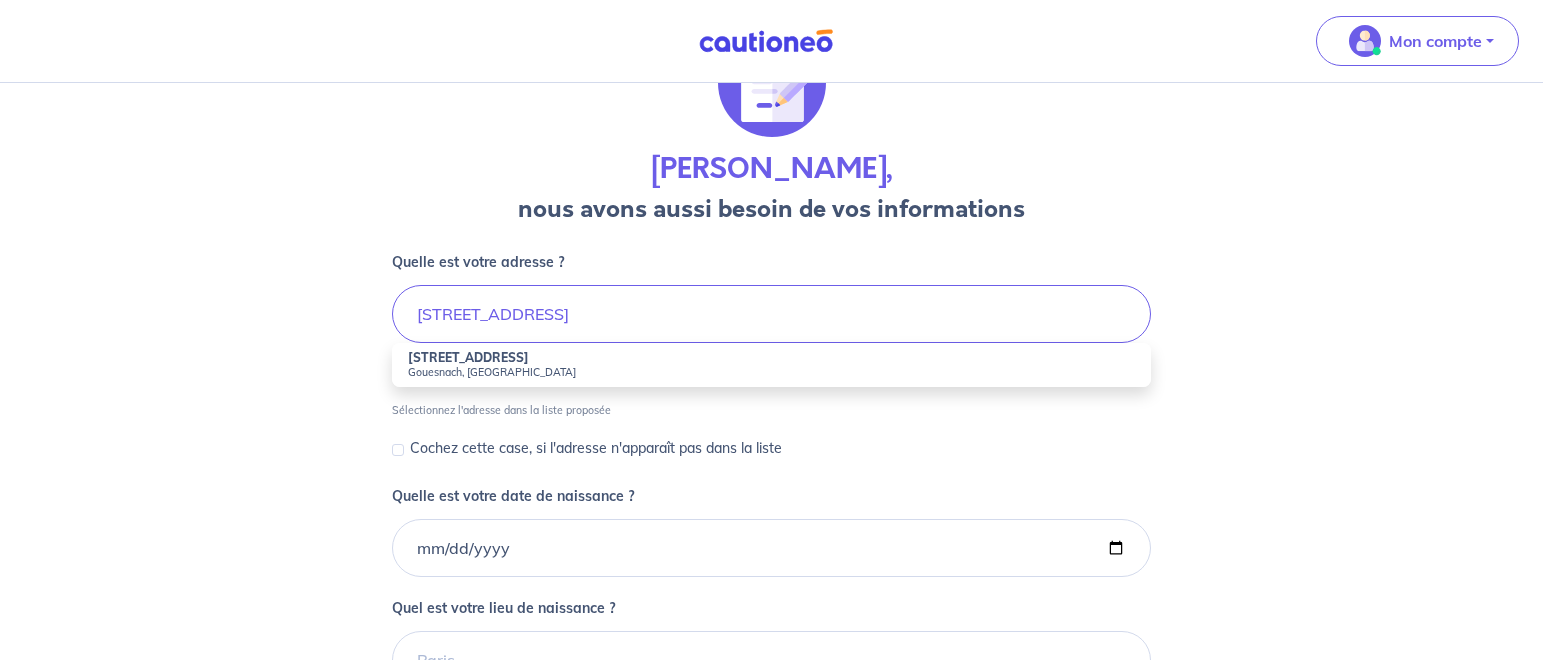 click on "Gouesnach, [GEOGRAPHIC_DATA]" at bounding box center [772, 372] 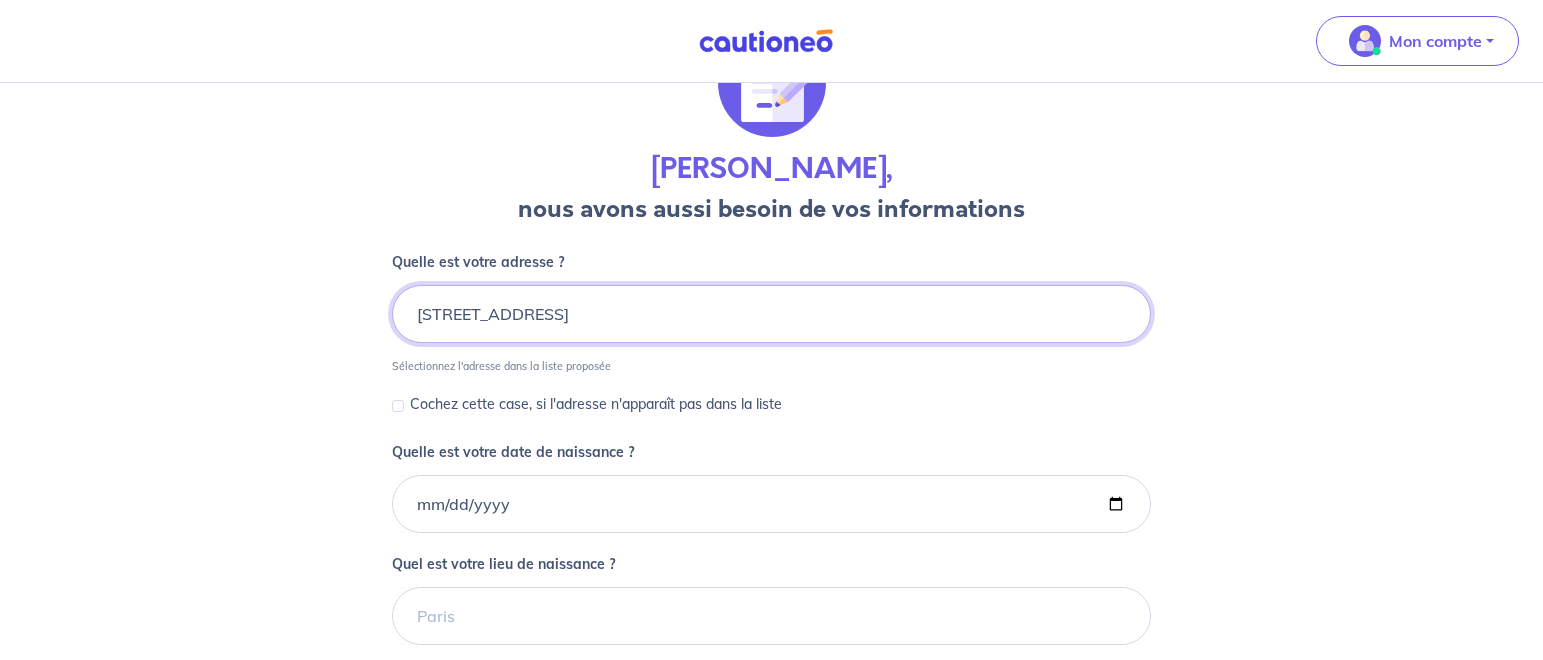 click on "[STREET_ADDRESS]" at bounding box center [772, 314] 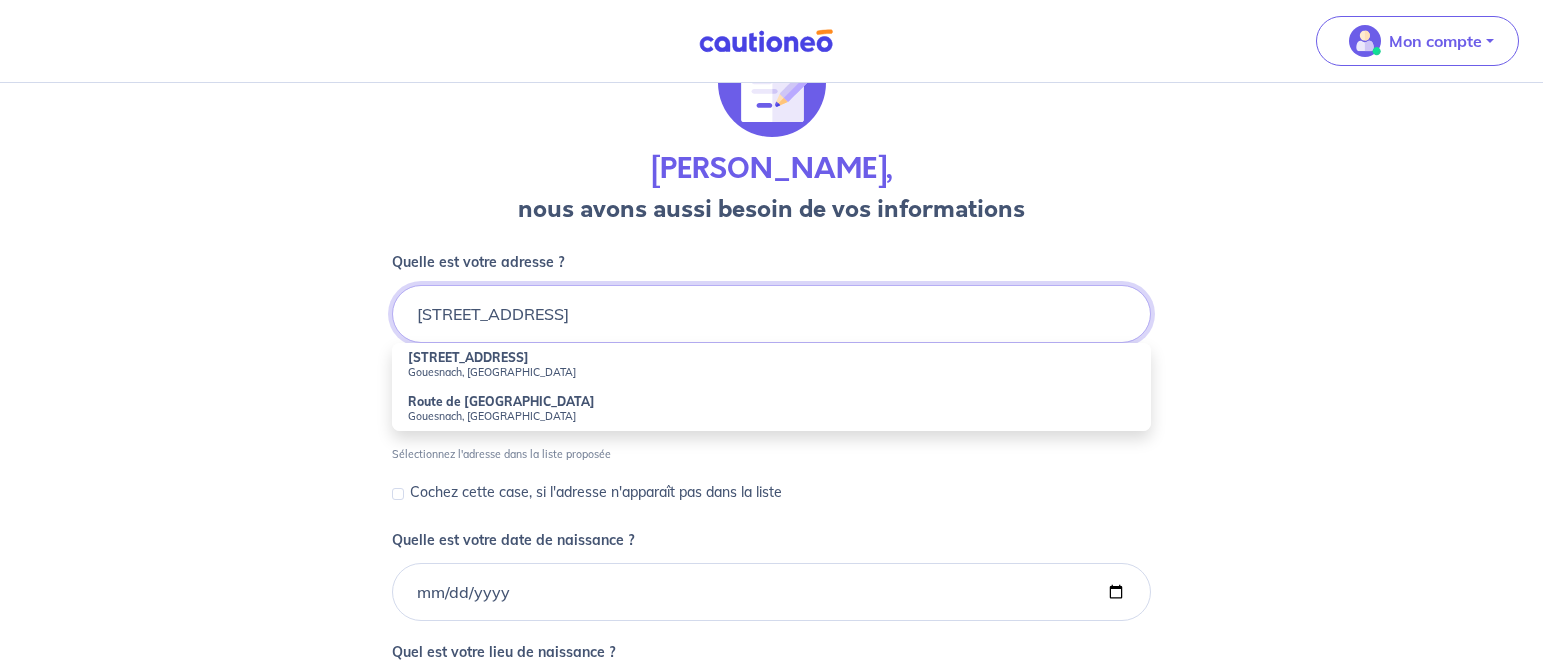 type on "[STREET_ADDRESS]" 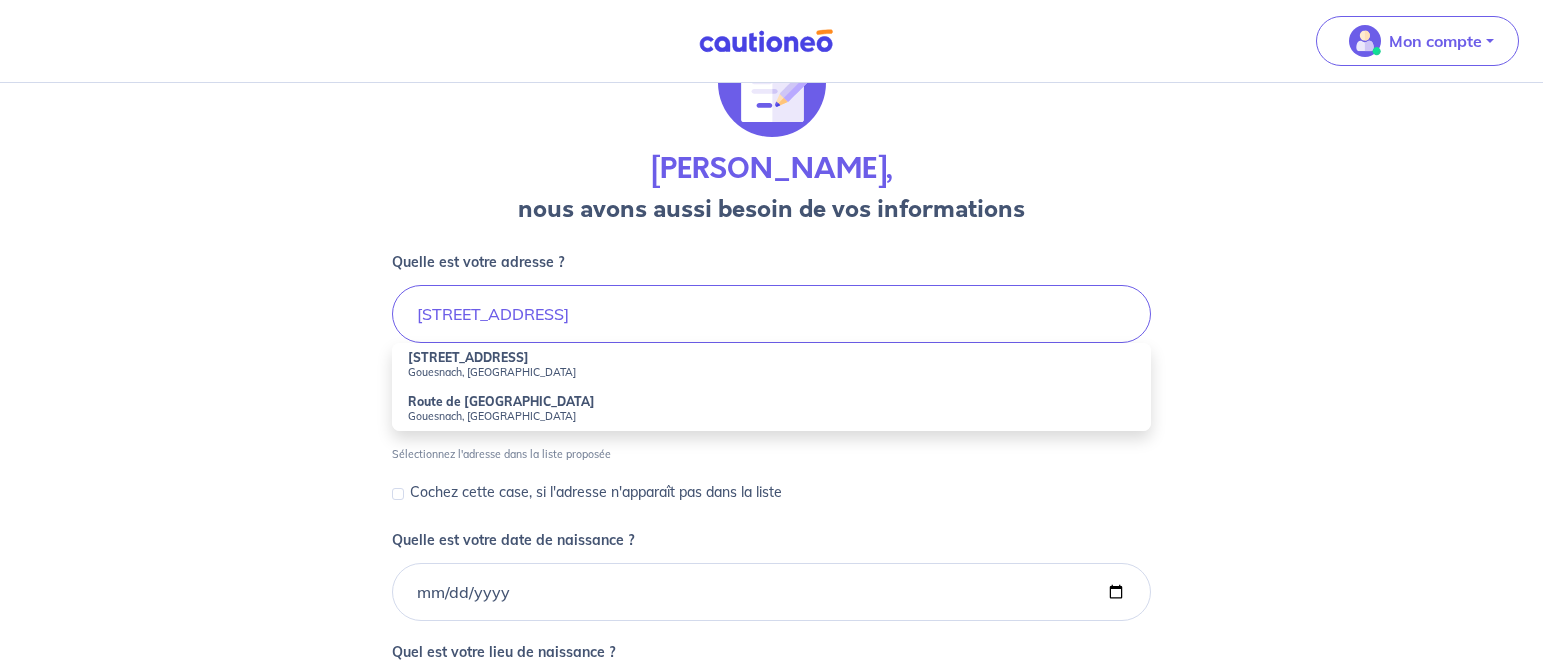 click on "[PERSON_NAME],
nous avons aussi besoin de vos informations Quelle est votre adresse ? [STREET_ADDRESS] [STREET_ADDRESS] Route de [GEOGRAPHIC_DATA], [GEOGRAPHIC_DATA] Sélectionnez l'adresse dans la liste proposée Cochez cette case, si l'adresse n'apparaît pas dans la liste Quelle est votre date de naissance ? Quel est votre lieu de naissance ? <- Précédent Je valide À  SAVOIR Actuellement, nous ne pouvons inscrire qu'un seul propriétaire sur le contrat. Si vous n'êtes pas le seul propriétaire du logement, rassurez-vous le bien est tout autant garanti." at bounding box center [771, 557] 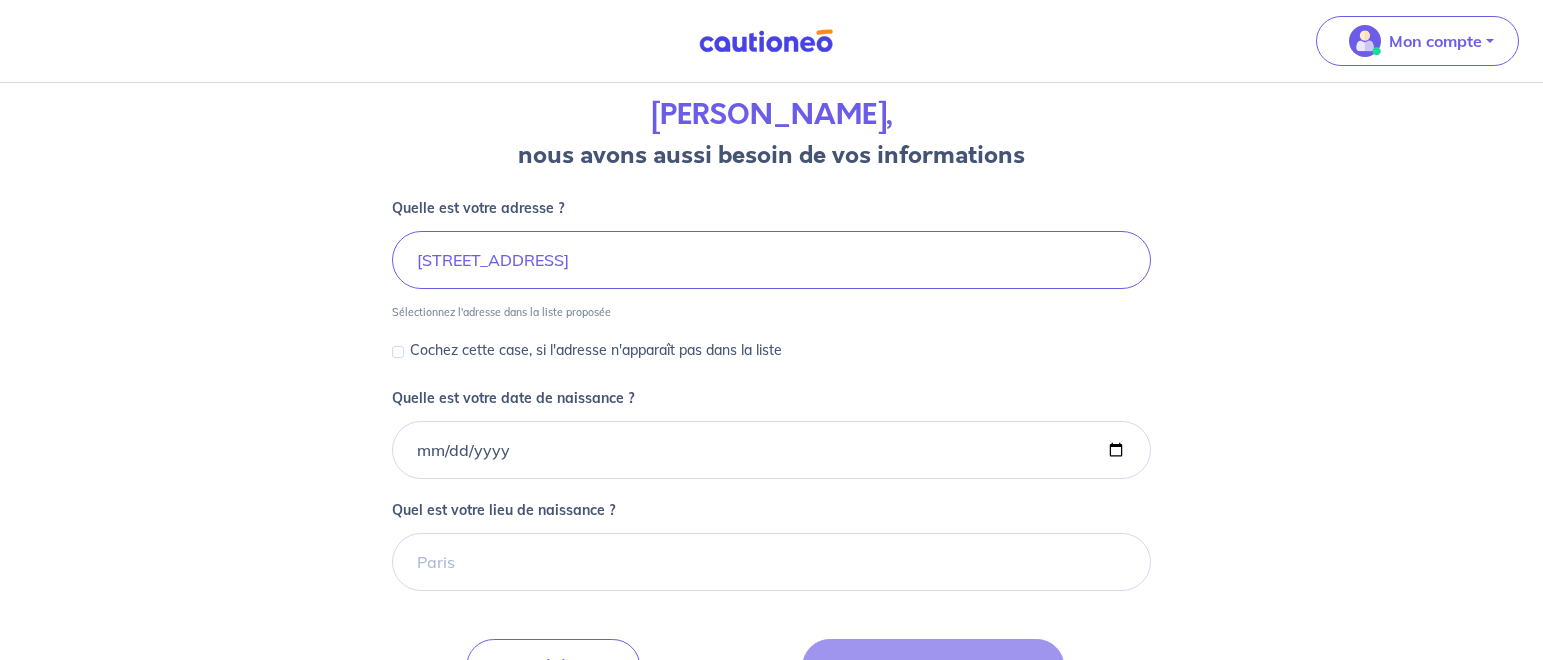 scroll, scrollTop: 204, scrollLeft: 0, axis: vertical 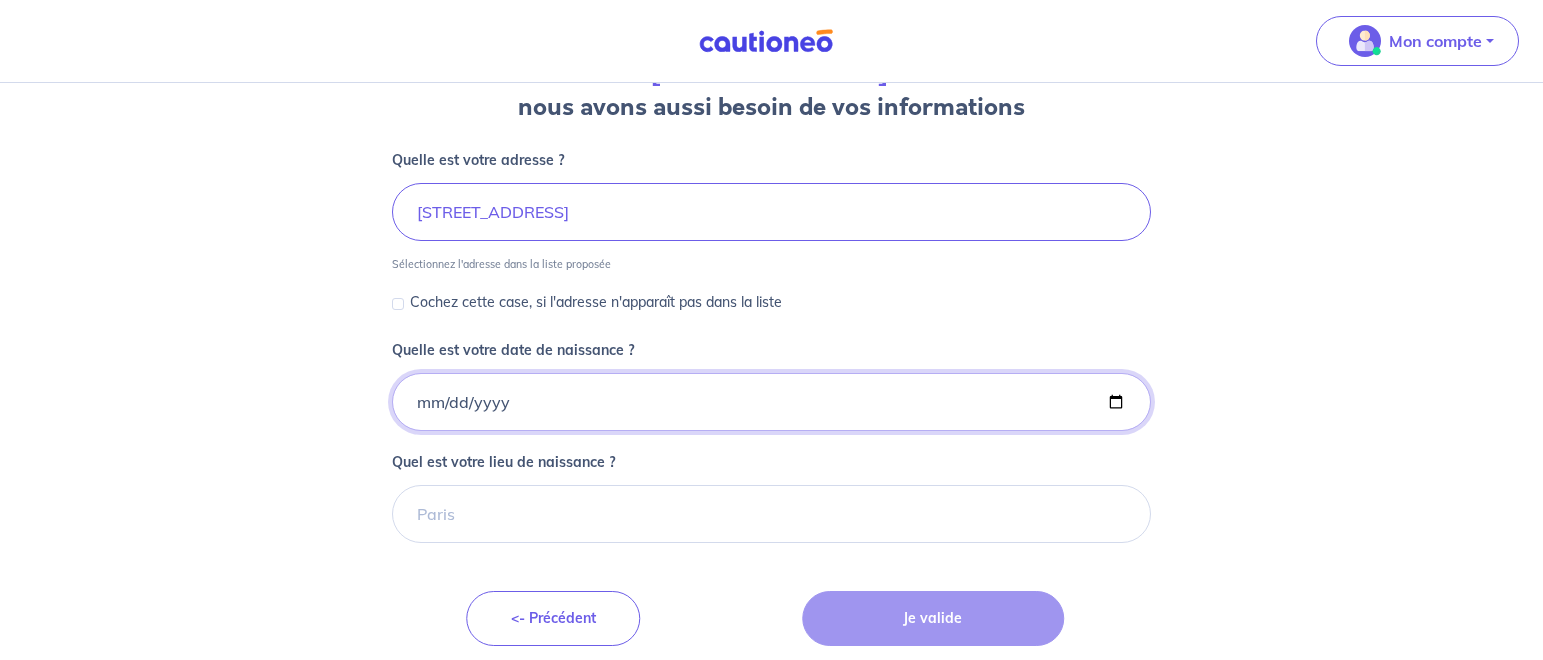 click on "Quelle est votre date de naissance ?" at bounding box center (772, 402) 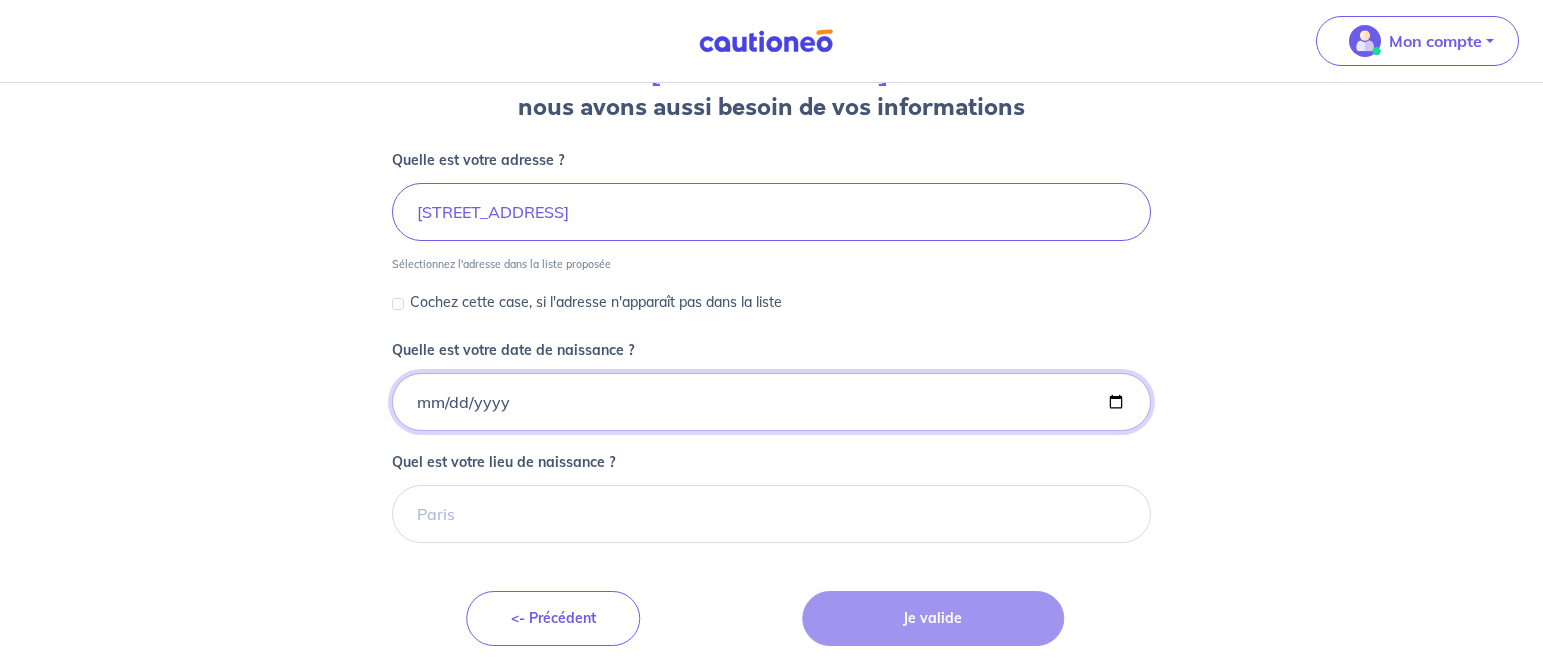 type on "[DATE]" 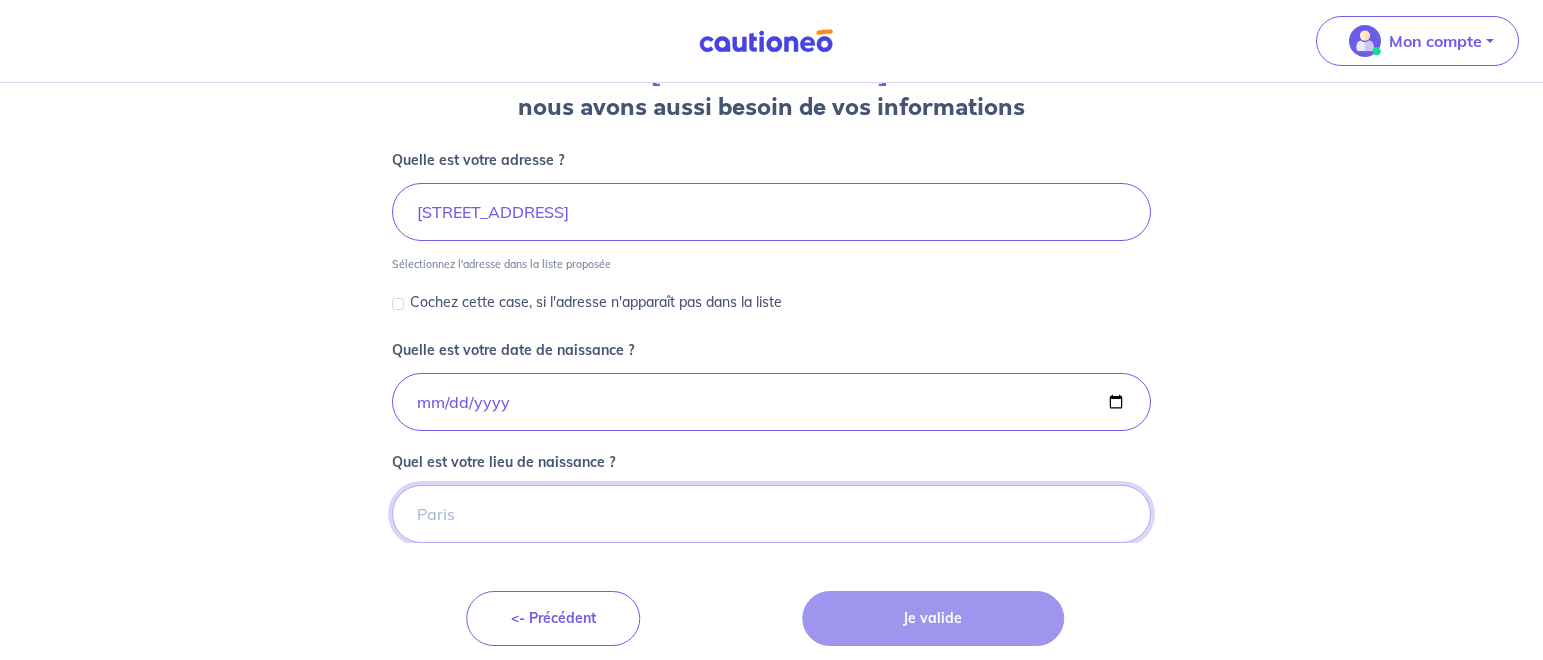 click on "Quel est votre lieu de naissance ?" at bounding box center (772, 514) 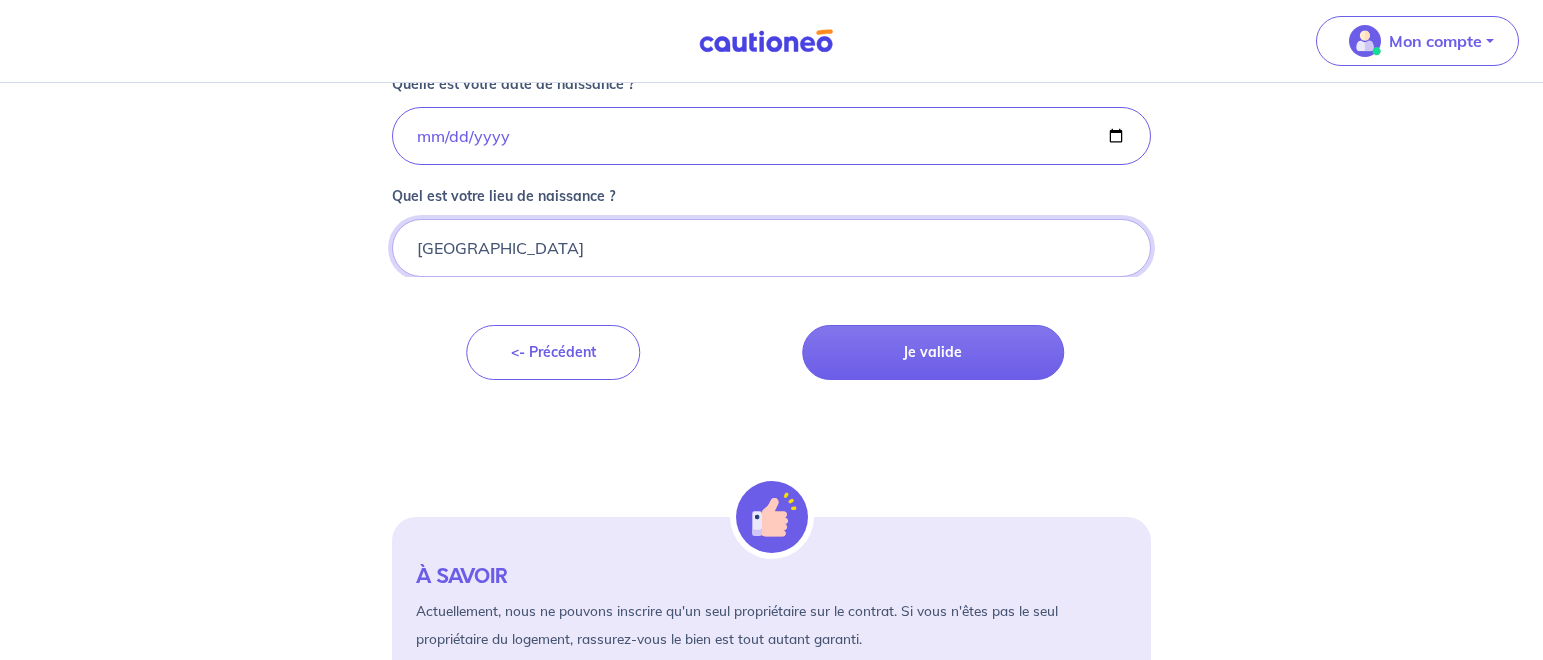 scroll, scrollTop: 503, scrollLeft: 0, axis: vertical 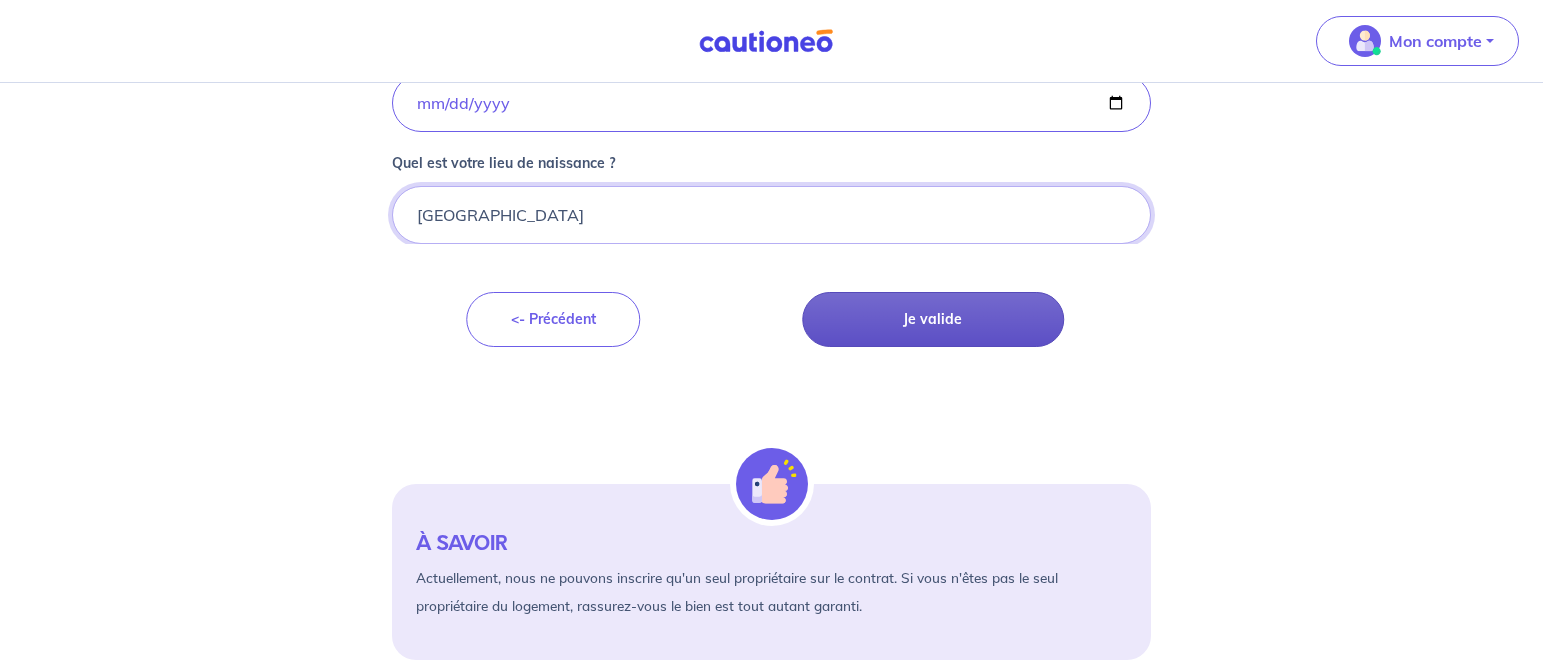 type on "[GEOGRAPHIC_DATA]" 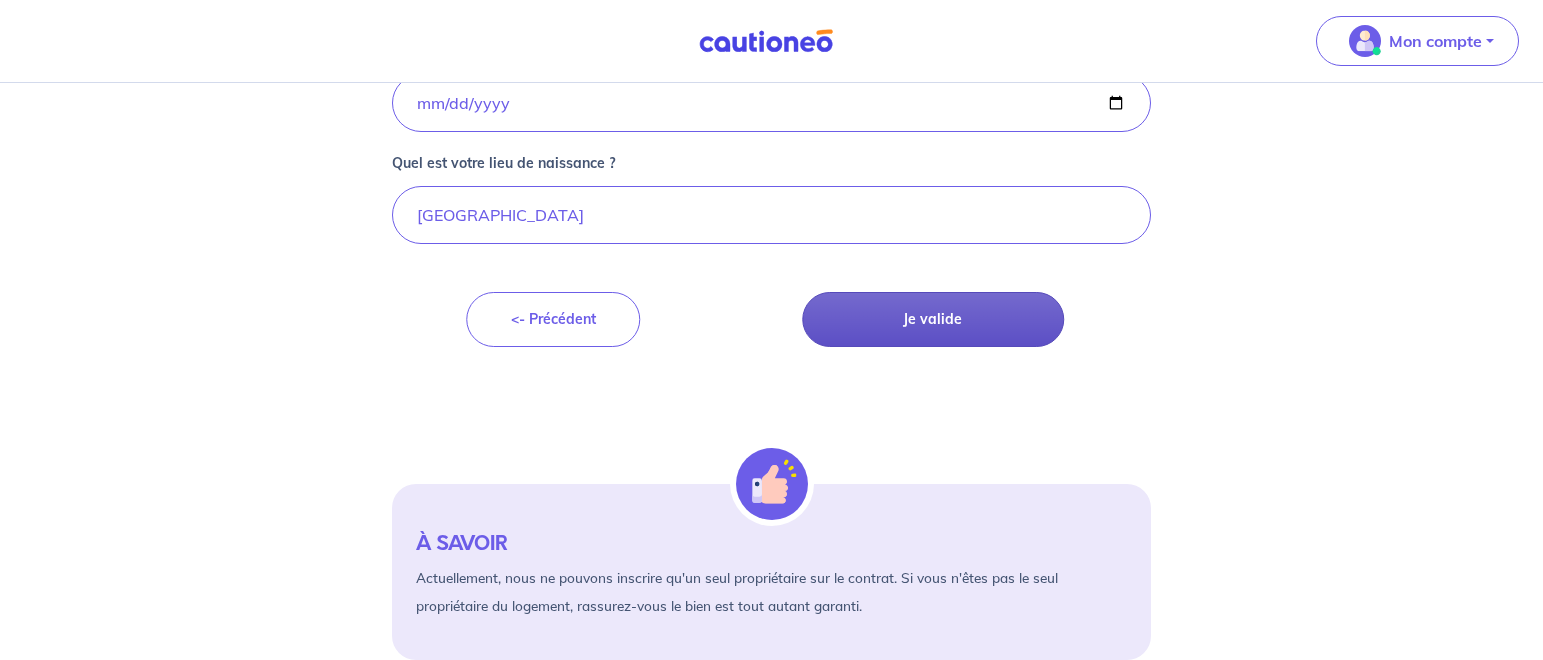 click on "Je valide" at bounding box center (933, 319) 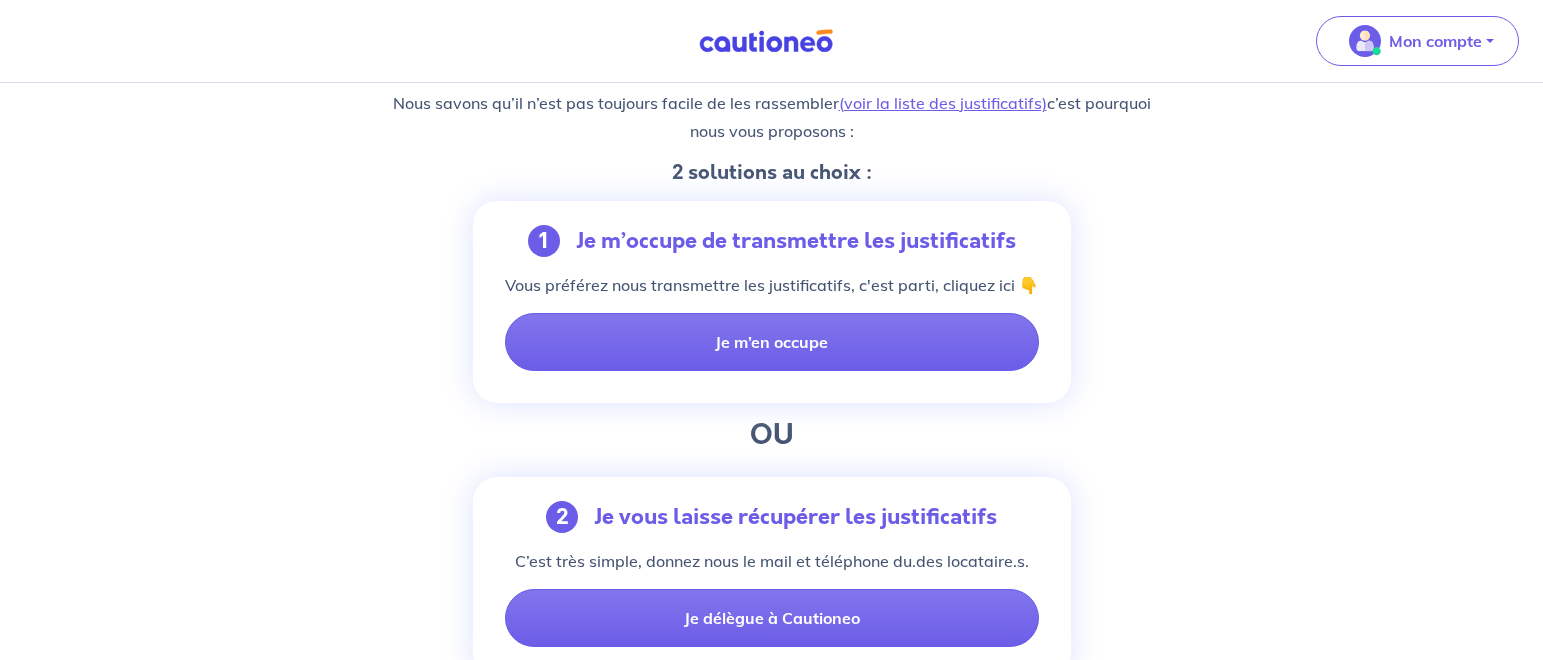 scroll, scrollTop: 306, scrollLeft: 0, axis: vertical 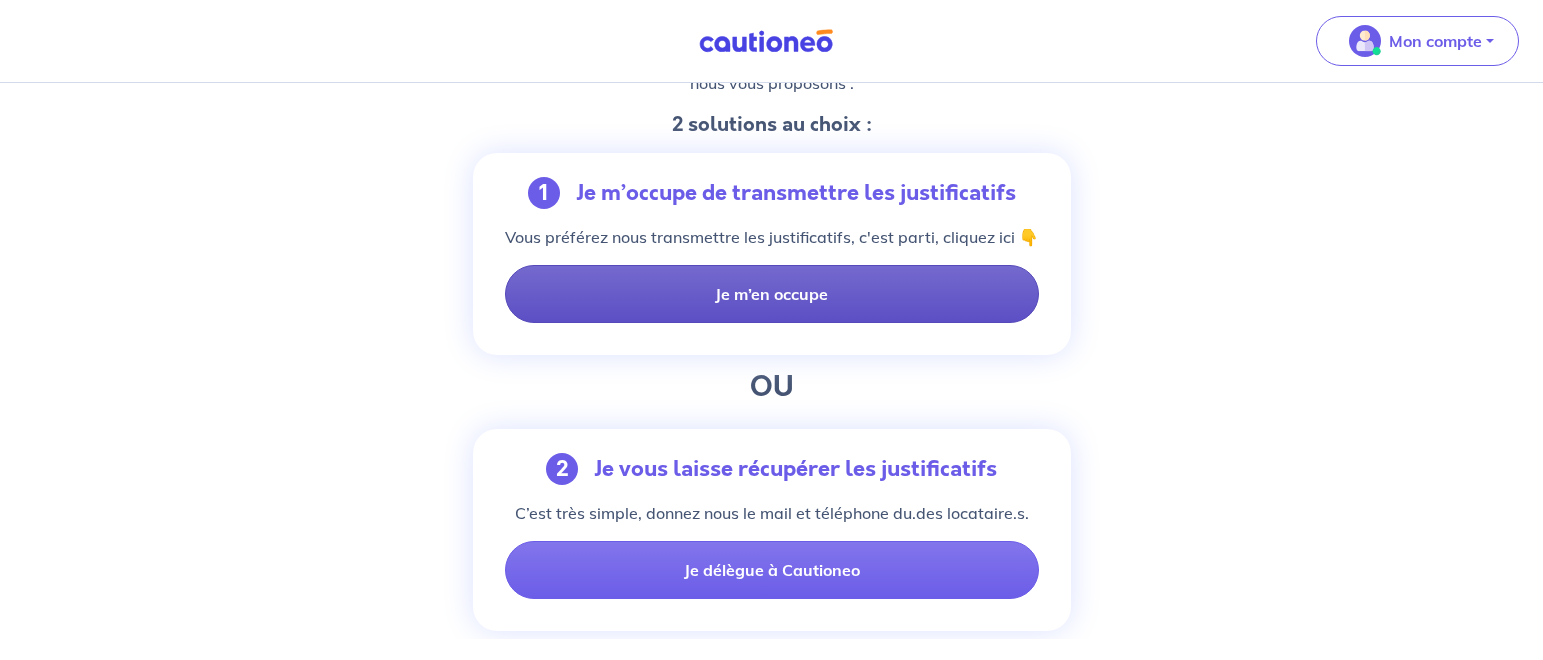 click on "Je m’en occupe" at bounding box center (772, 294) 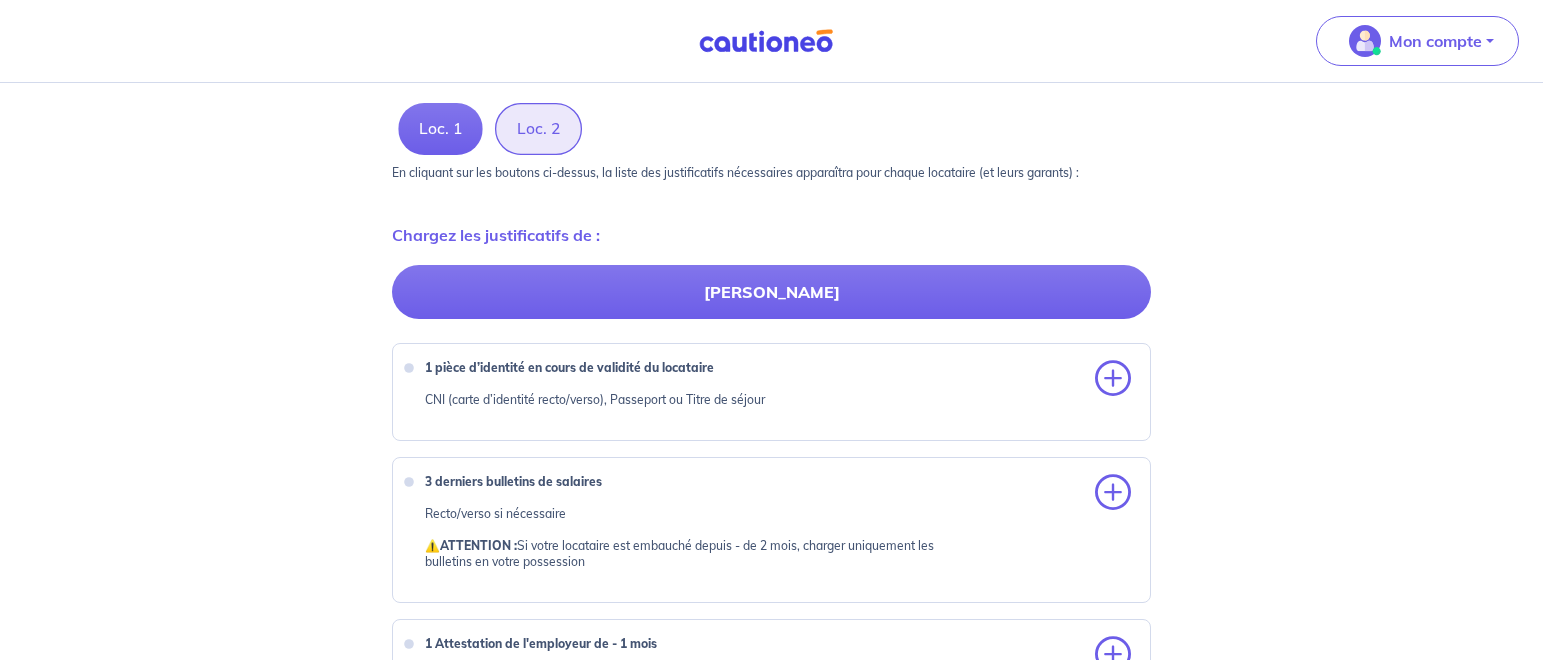 scroll, scrollTop: 612, scrollLeft: 0, axis: vertical 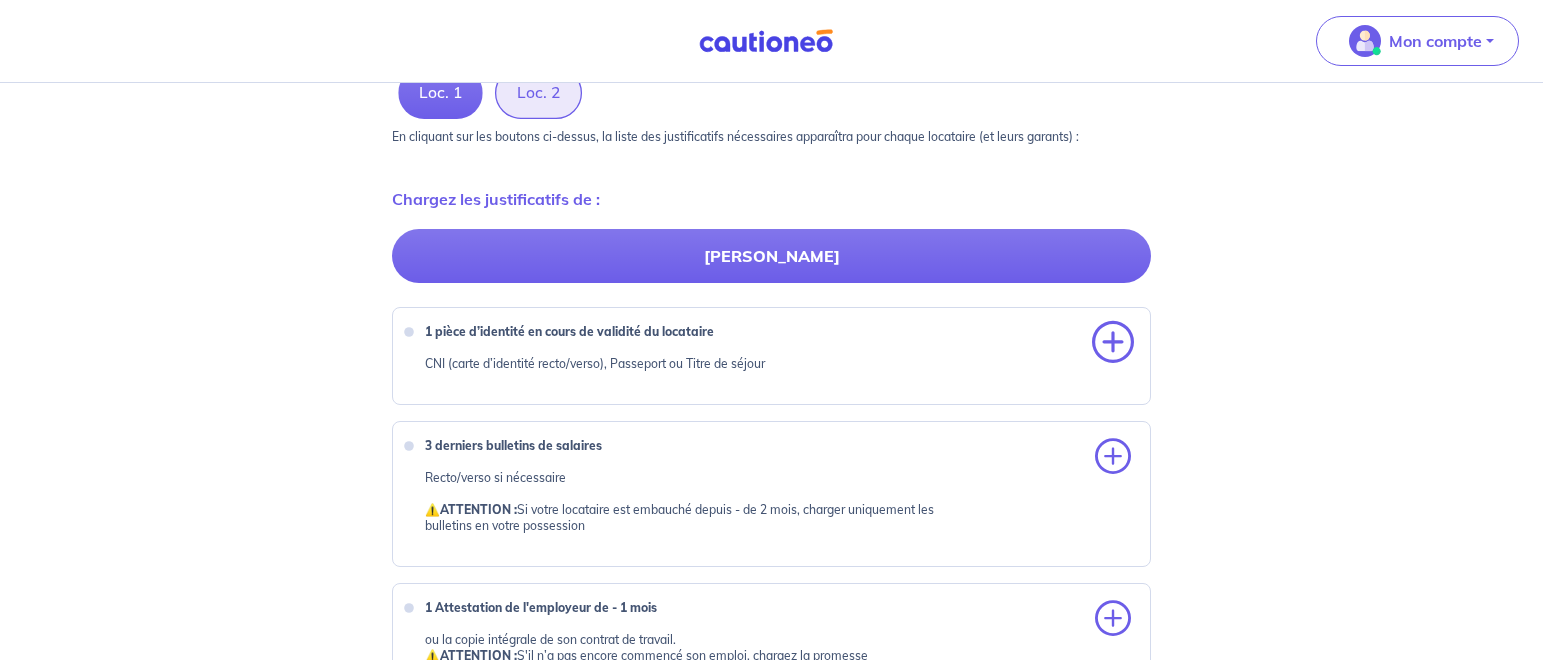 click at bounding box center (1113, 343) 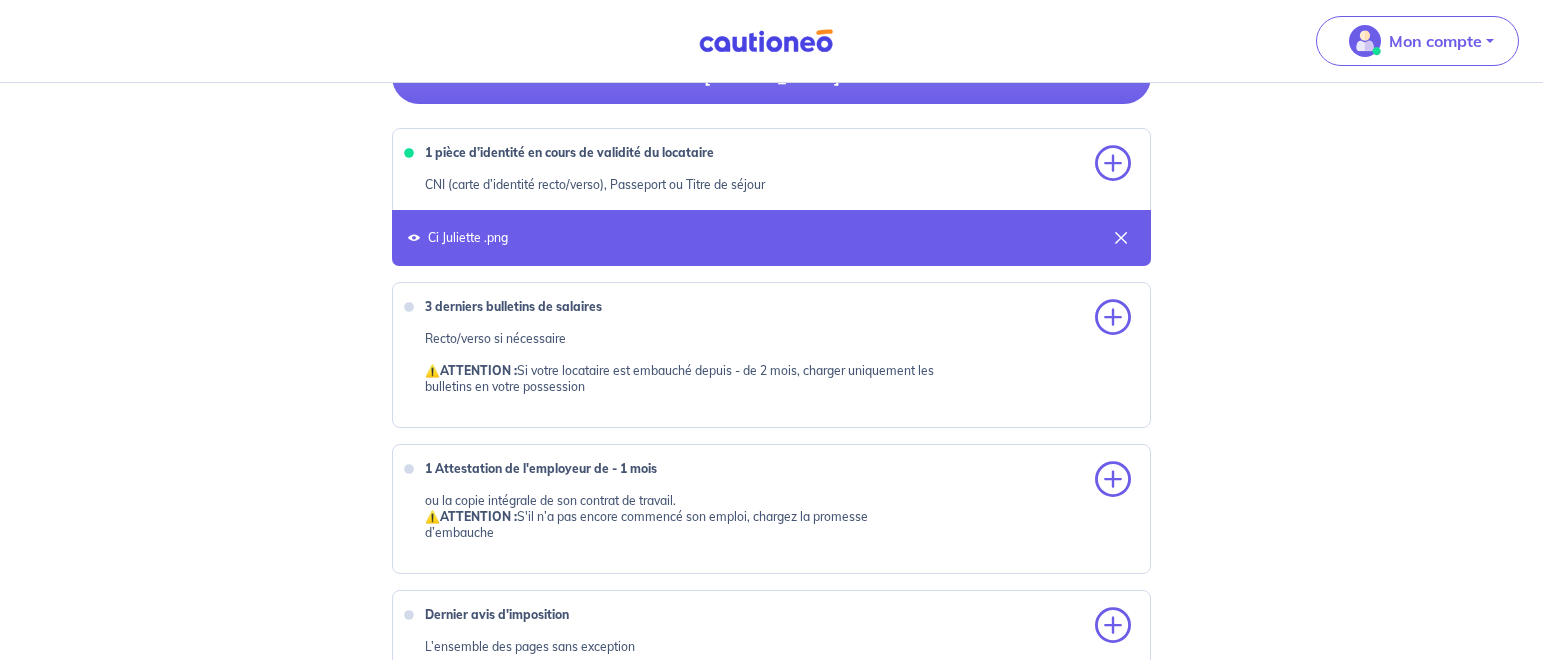 scroll, scrollTop: 816, scrollLeft: 0, axis: vertical 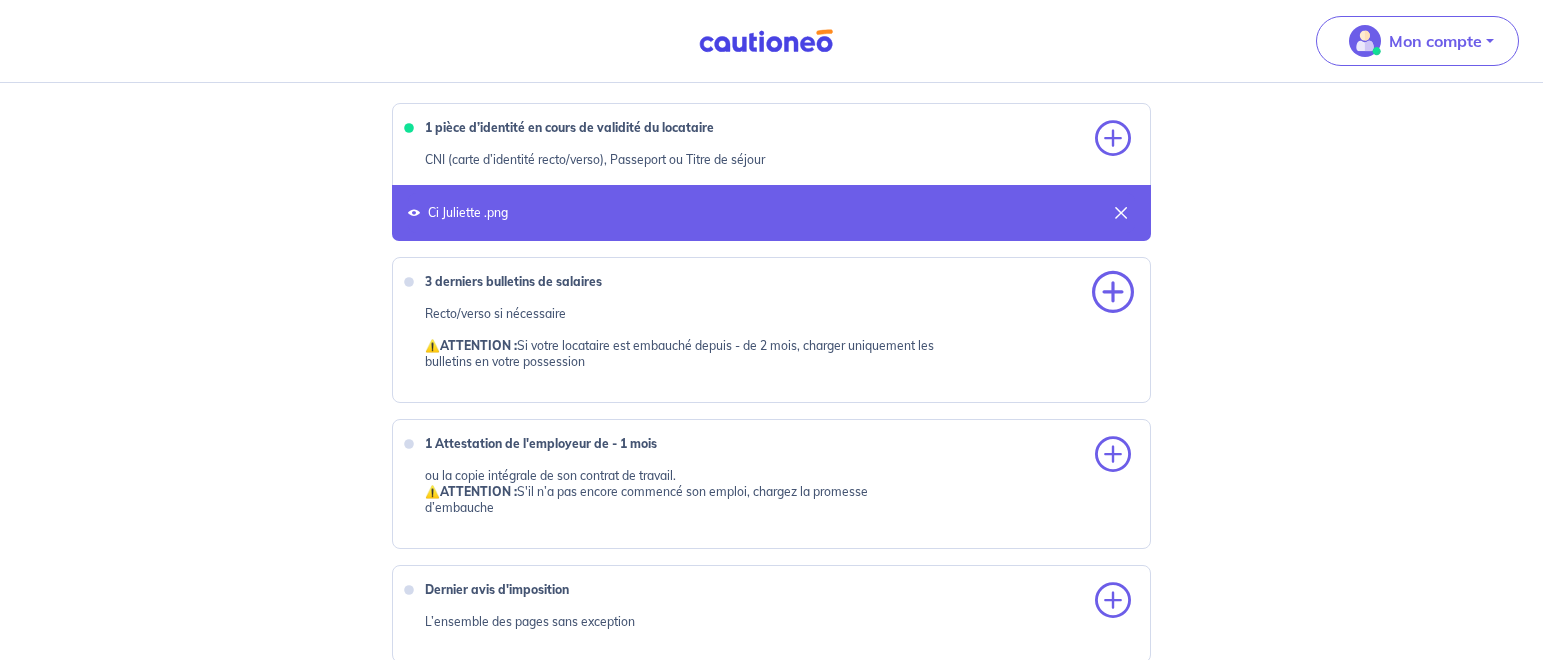 click at bounding box center (1113, 293) 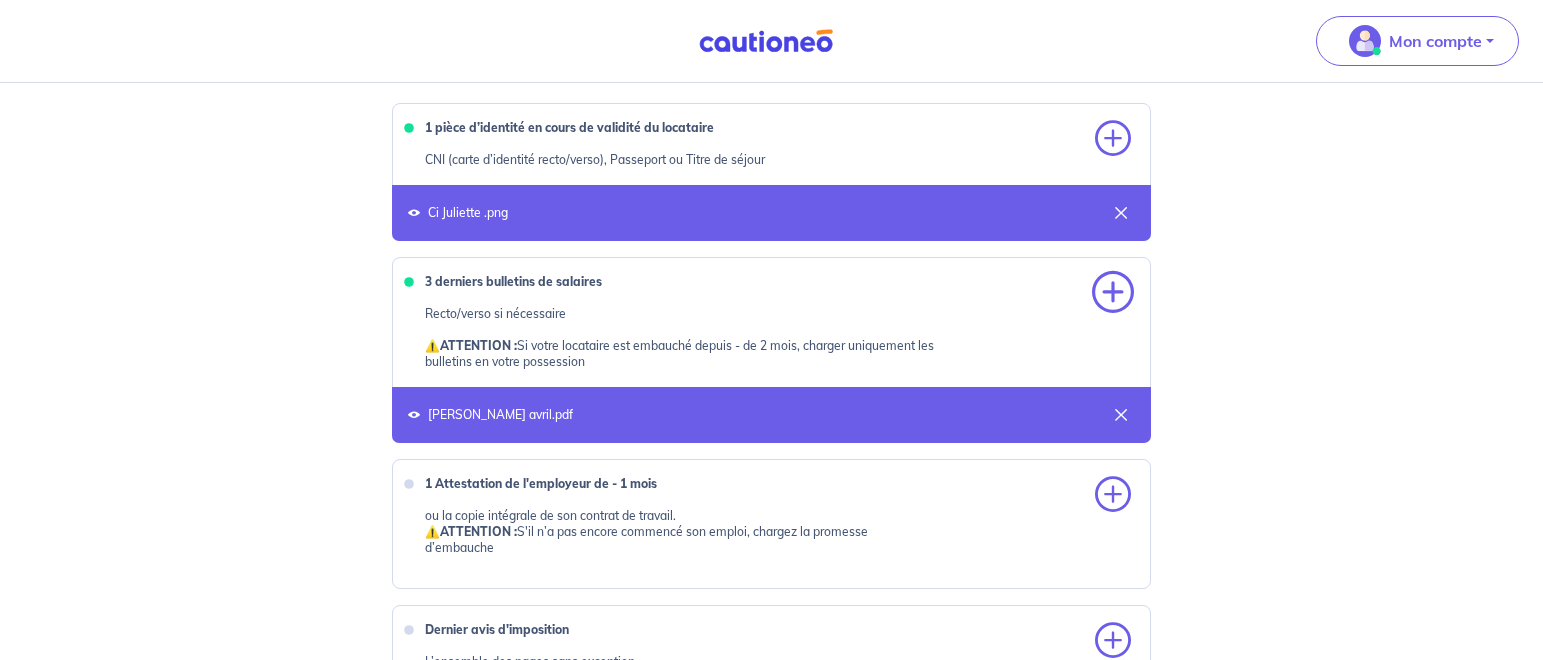 click at bounding box center (1113, 293) 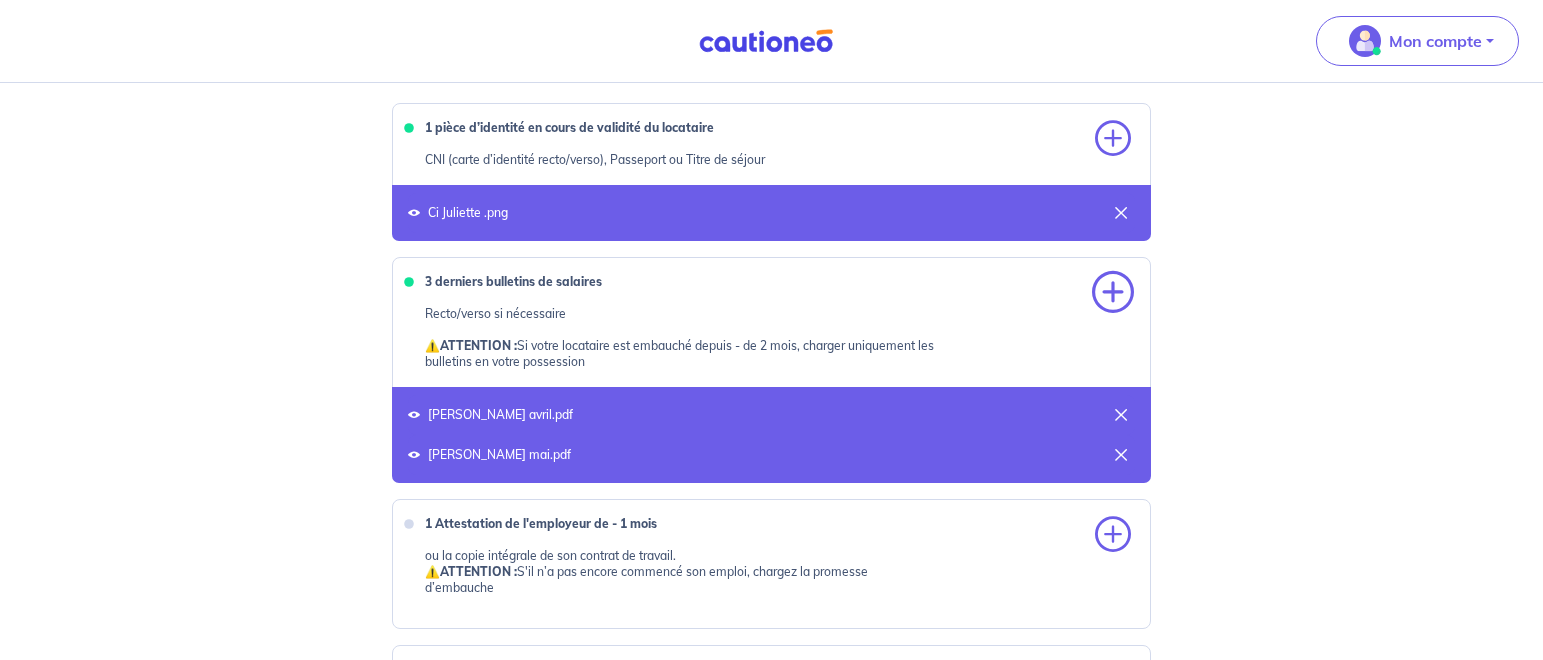 click at bounding box center [1113, 293] 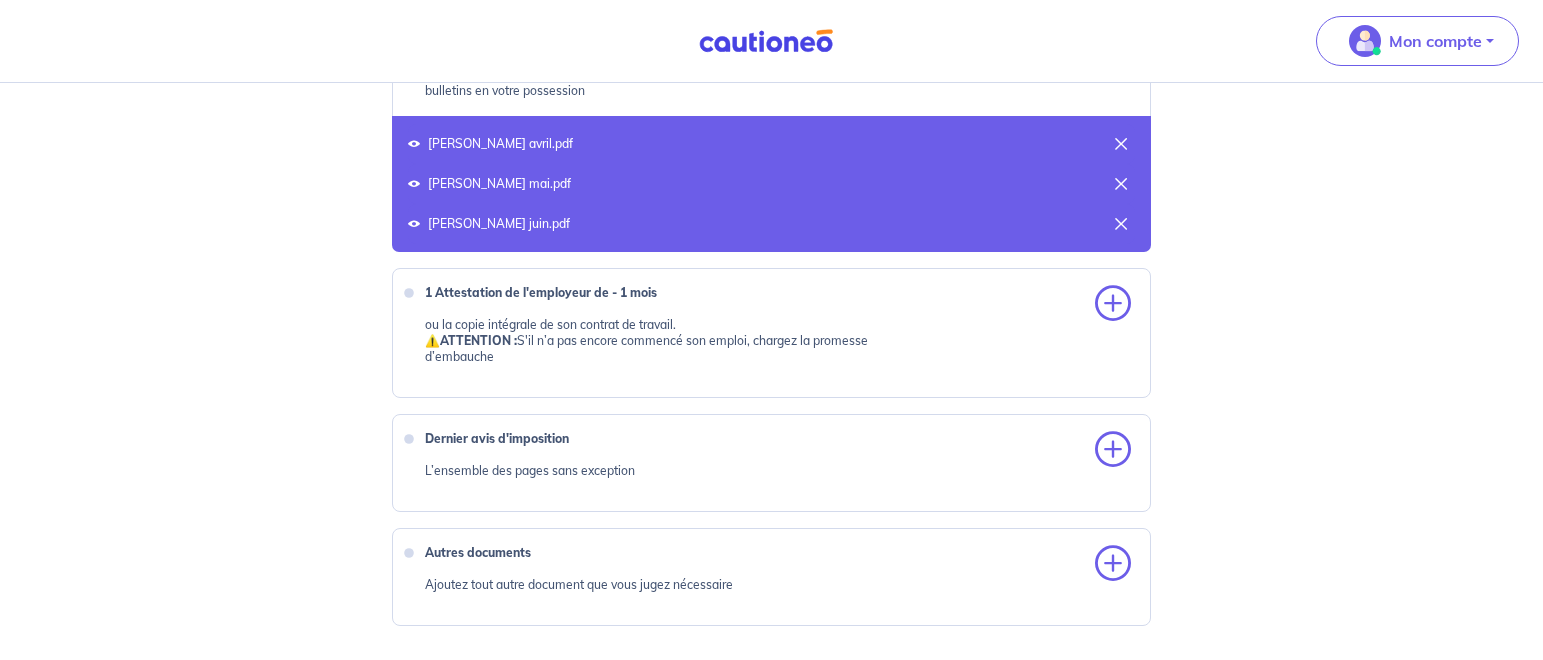 scroll, scrollTop: 1122, scrollLeft: 0, axis: vertical 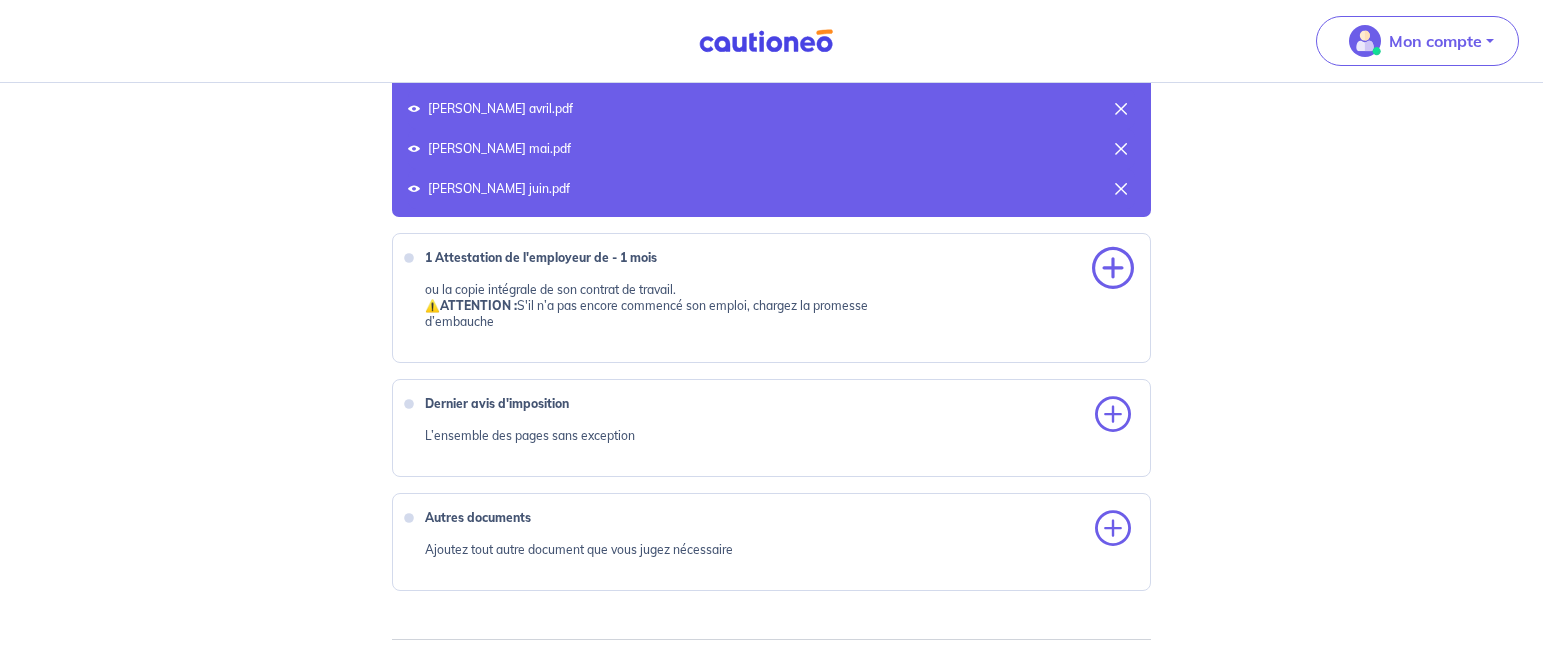 click at bounding box center [1113, 269] 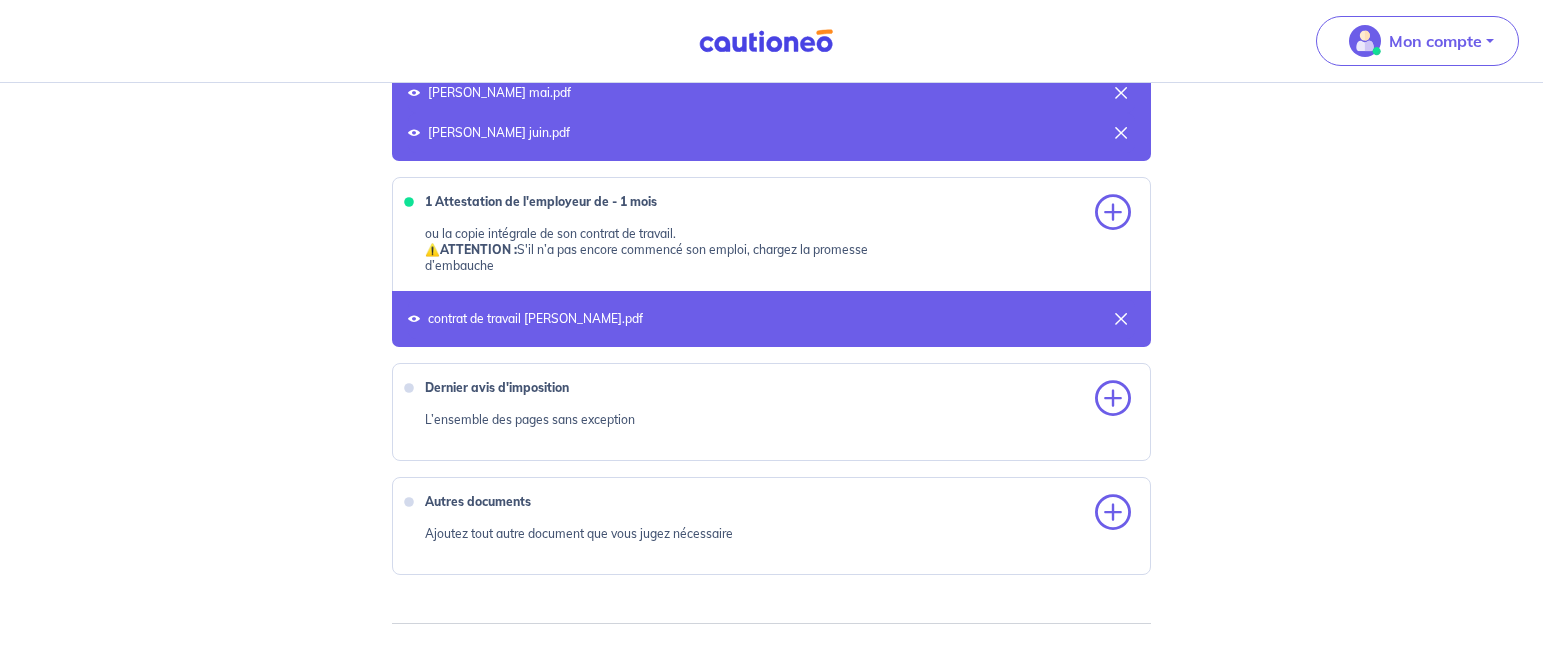 scroll, scrollTop: 1224, scrollLeft: 0, axis: vertical 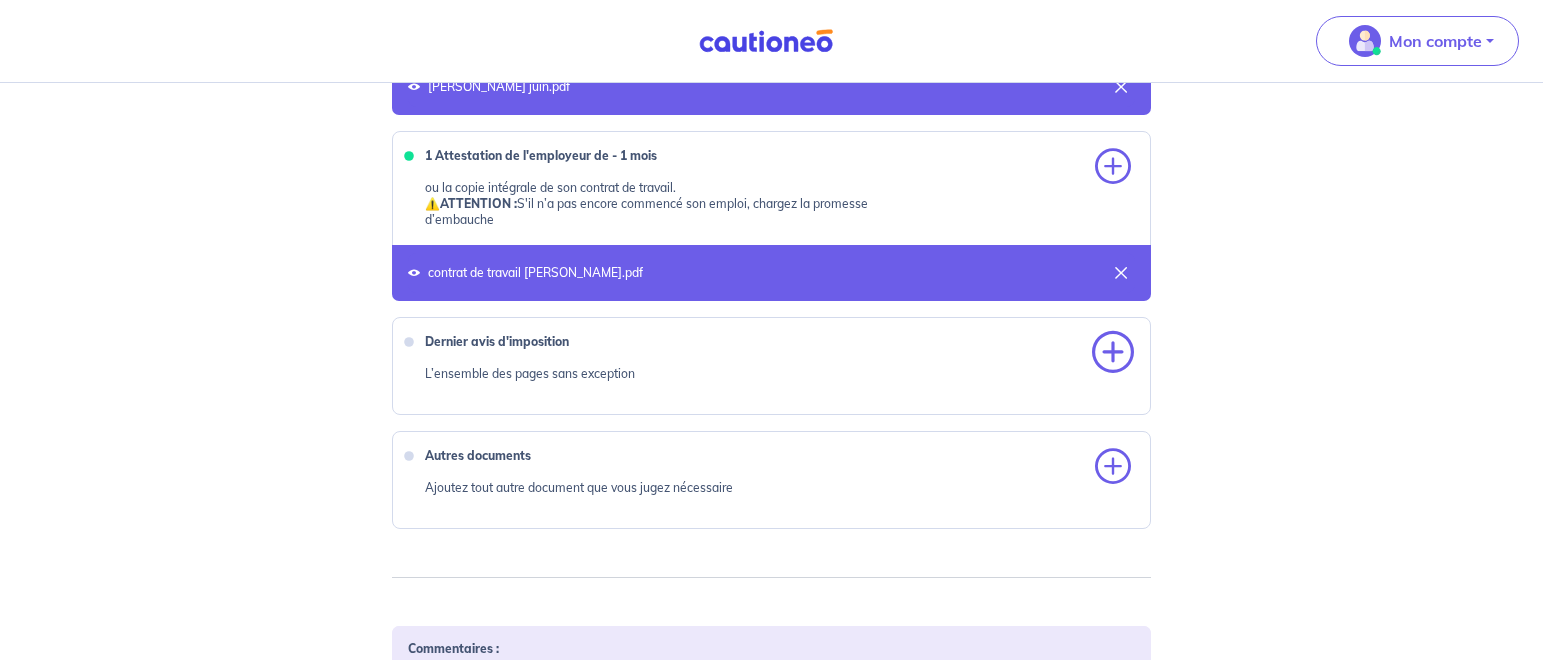 click at bounding box center [1113, 353] 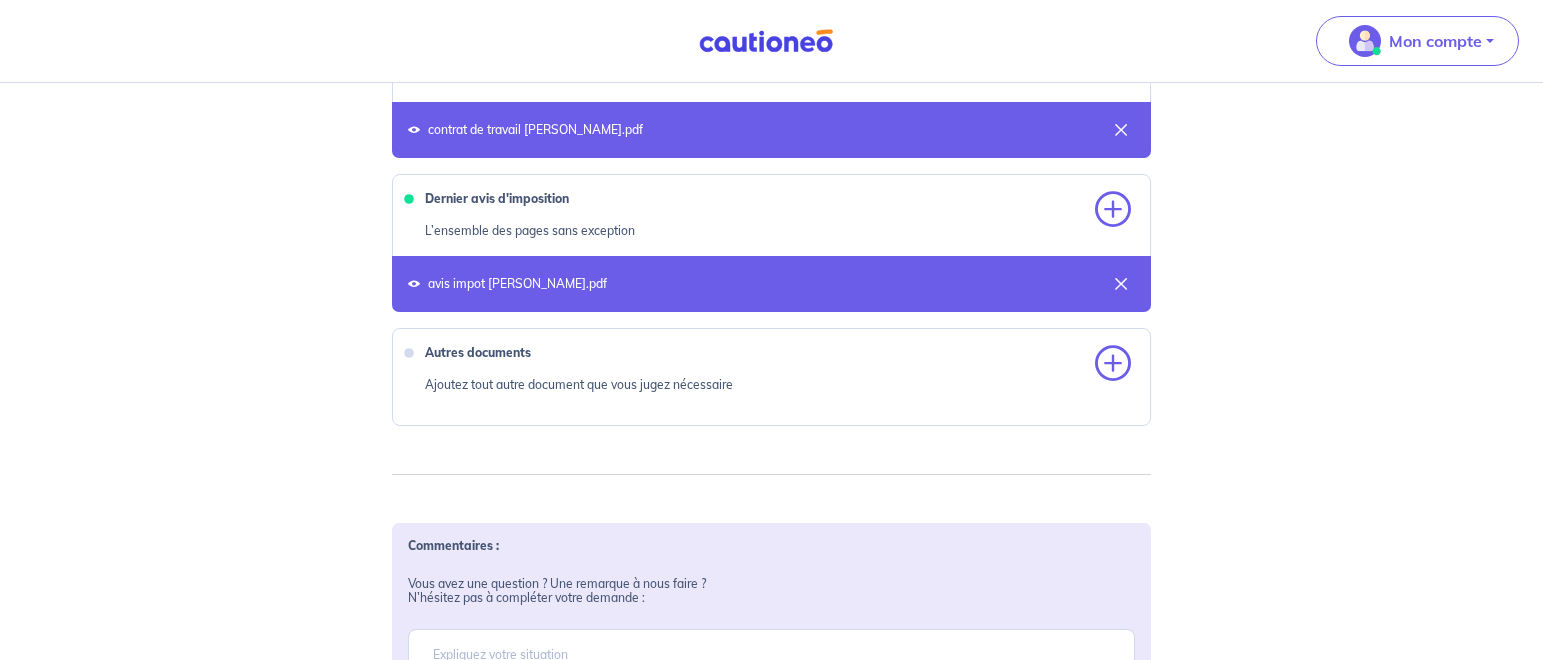 scroll, scrollTop: 1428, scrollLeft: 0, axis: vertical 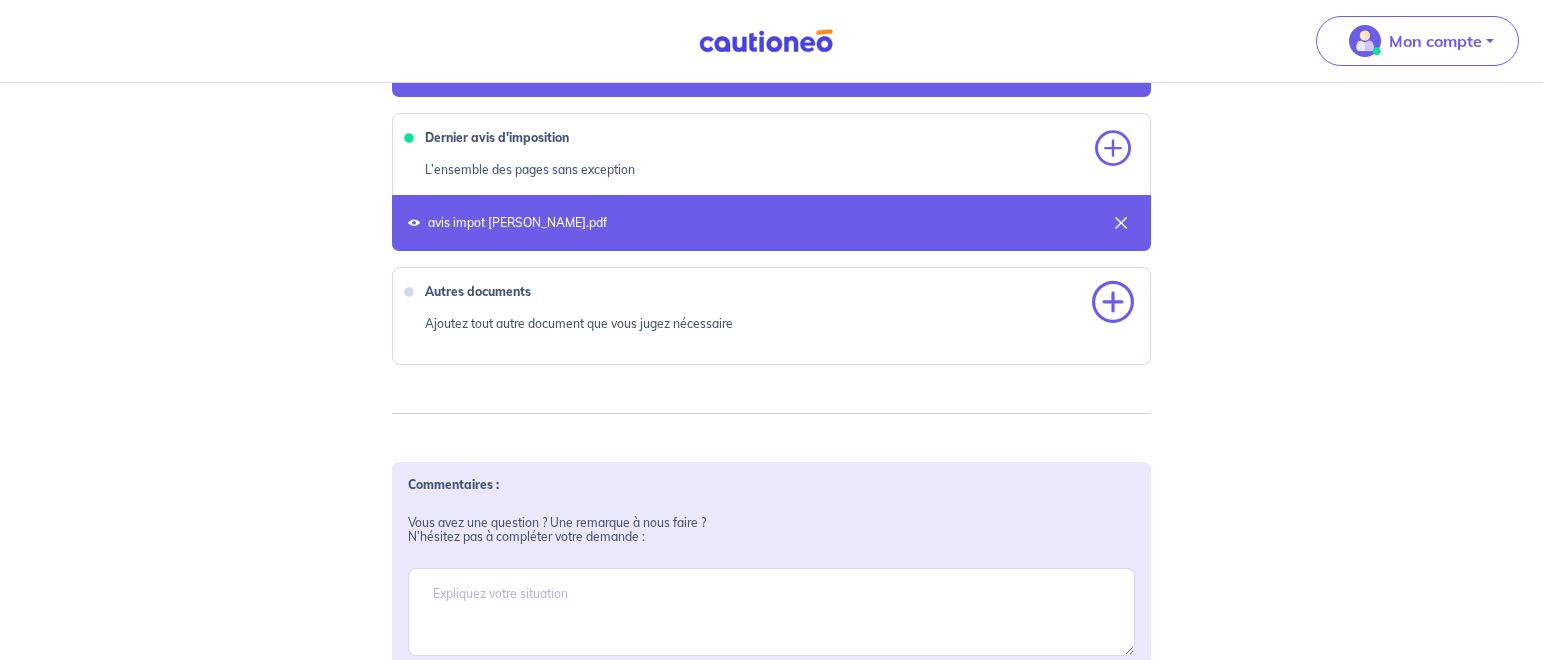 click at bounding box center [1113, 303] 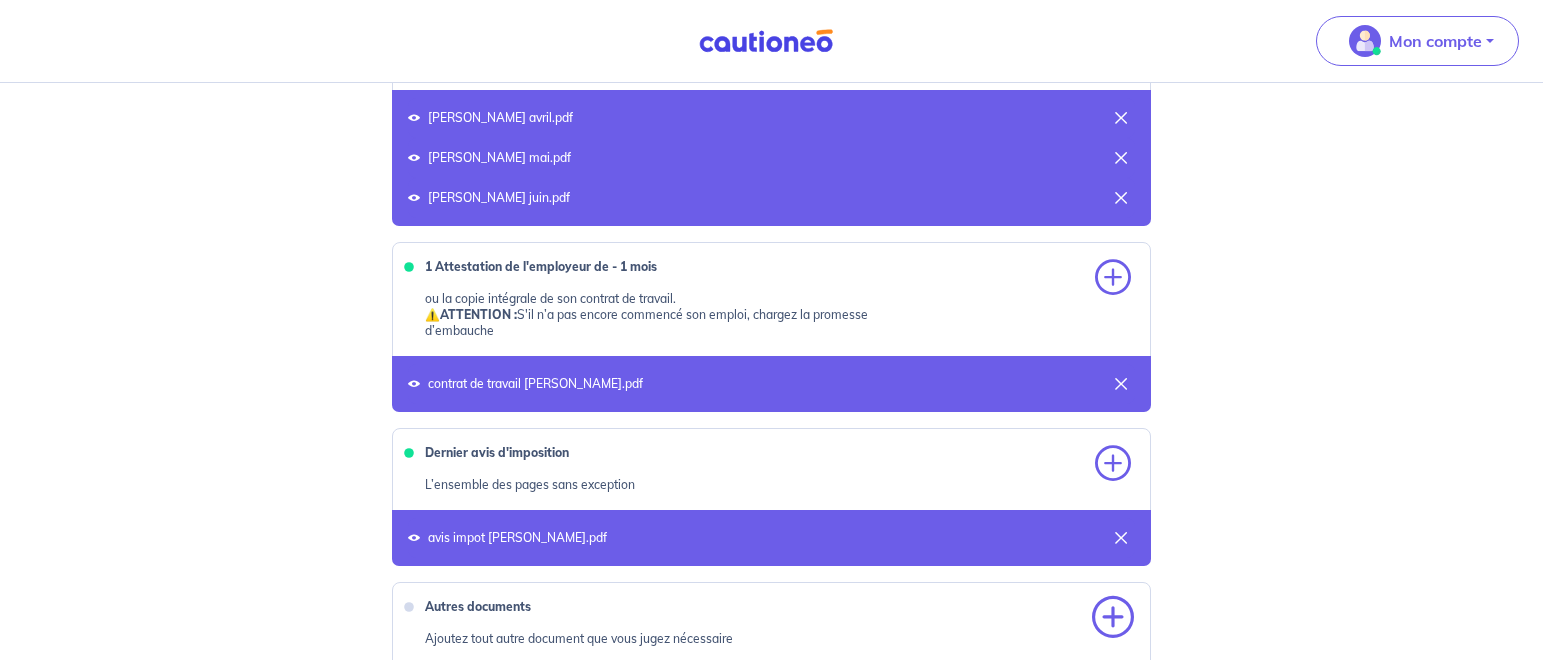 scroll, scrollTop: 1122, scrollLeft: 0, axis: vertical 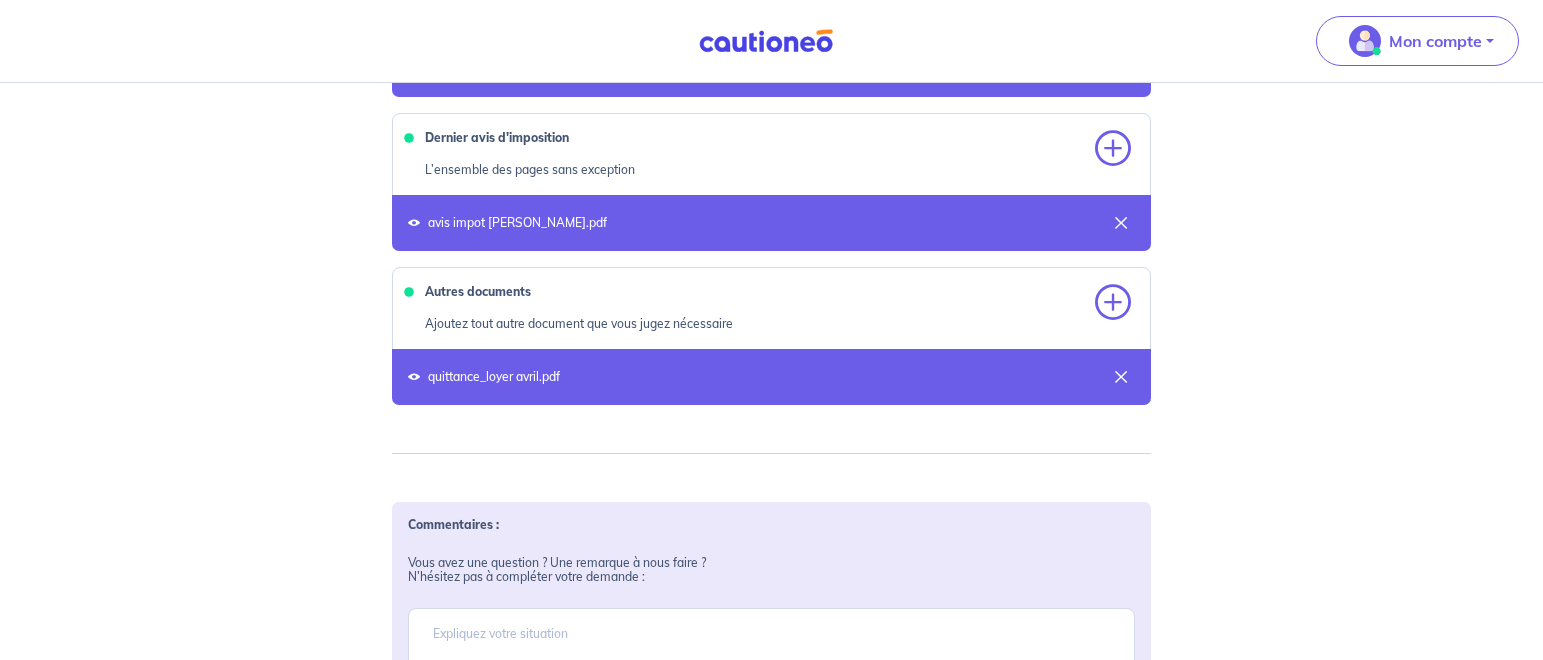 click at bounding box center [414, 377] 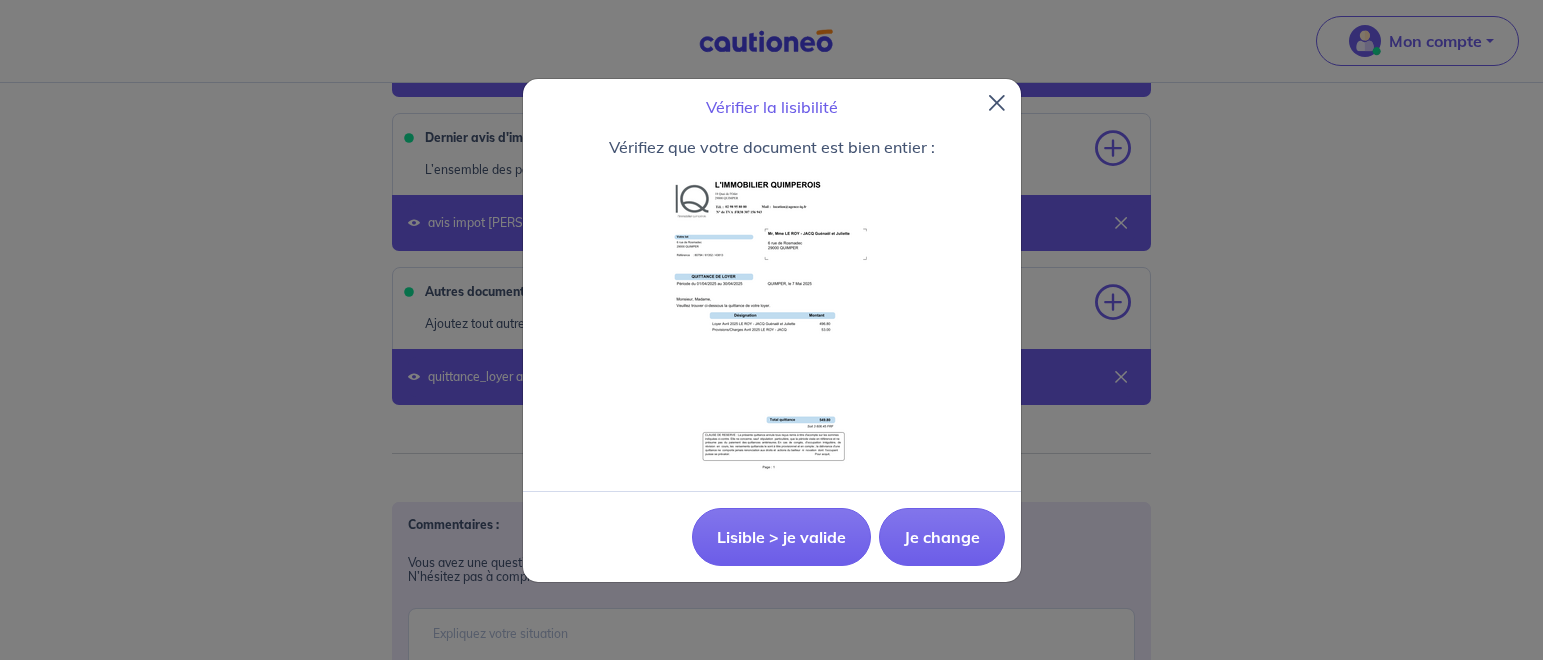 click at bounding box center (772, 325) 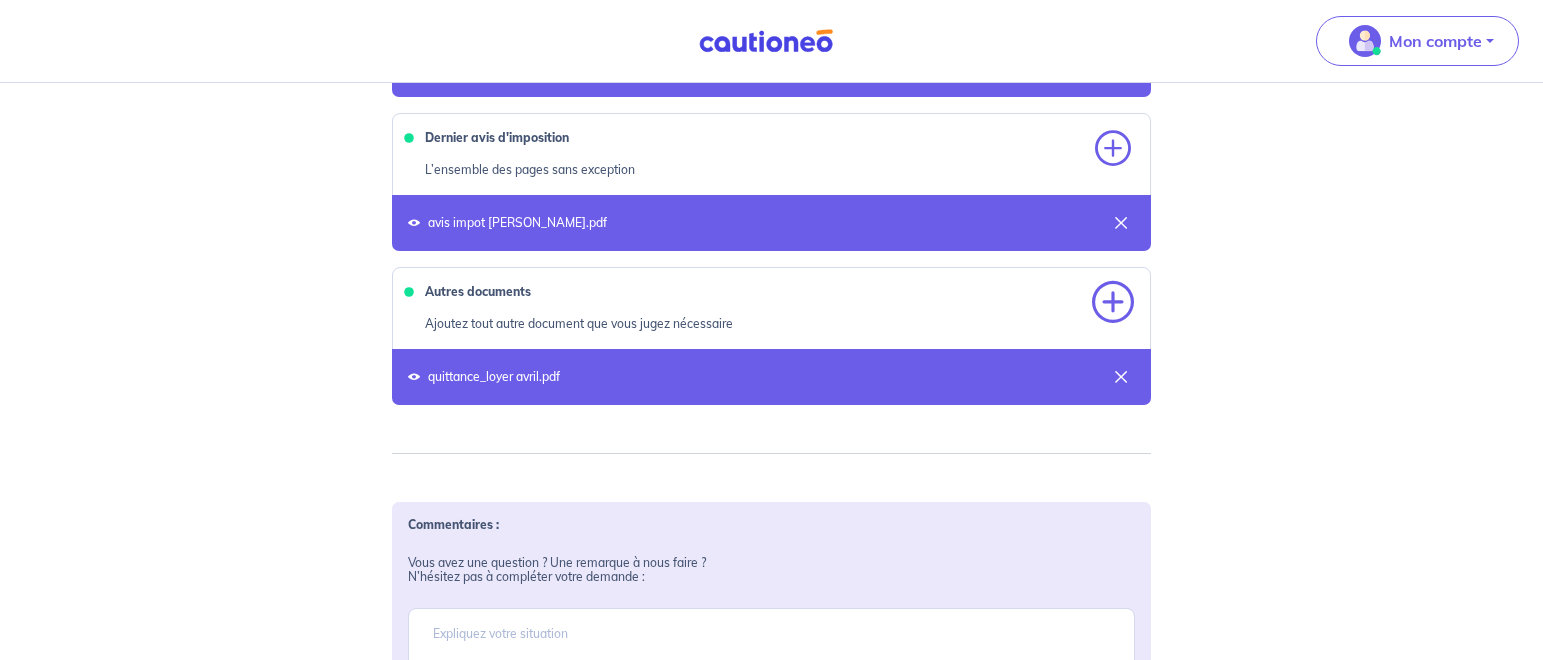 click at bounding box center [1113, 303] 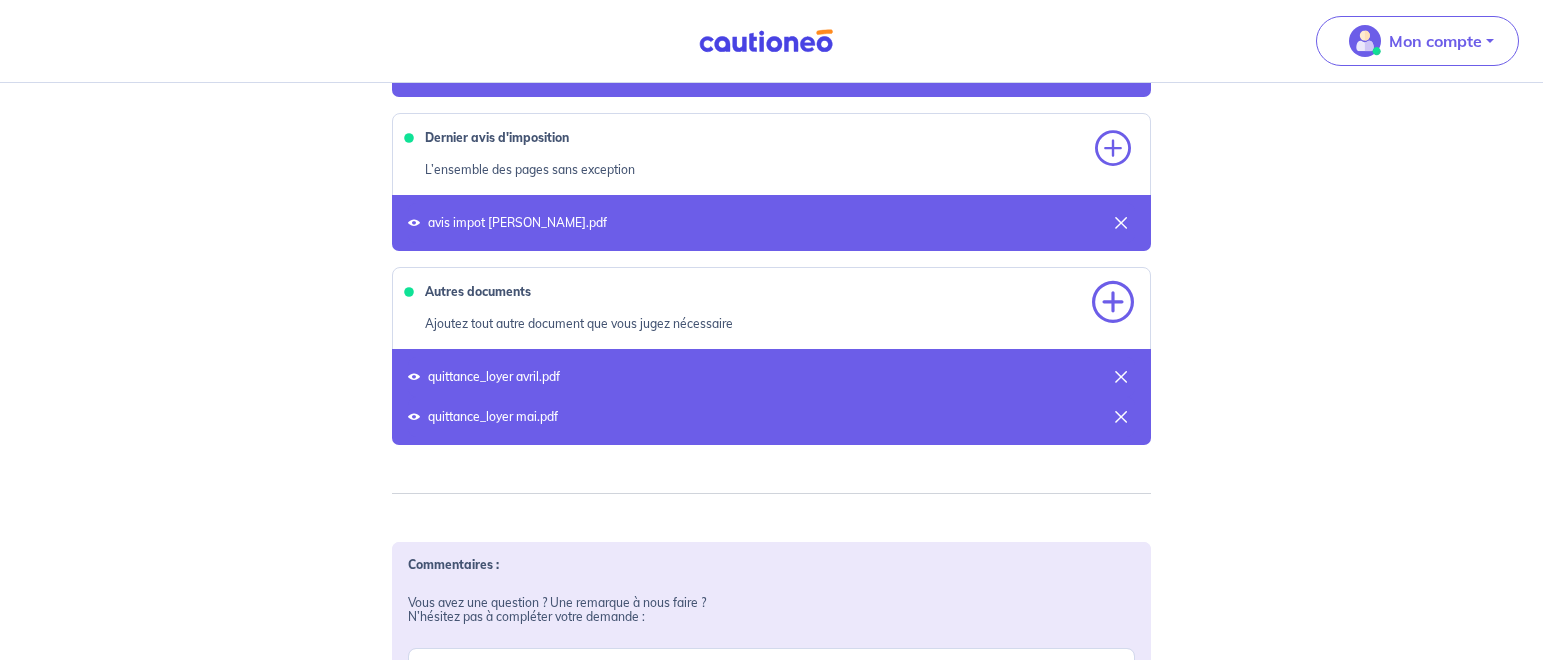click at bounding box center (1113, 303) 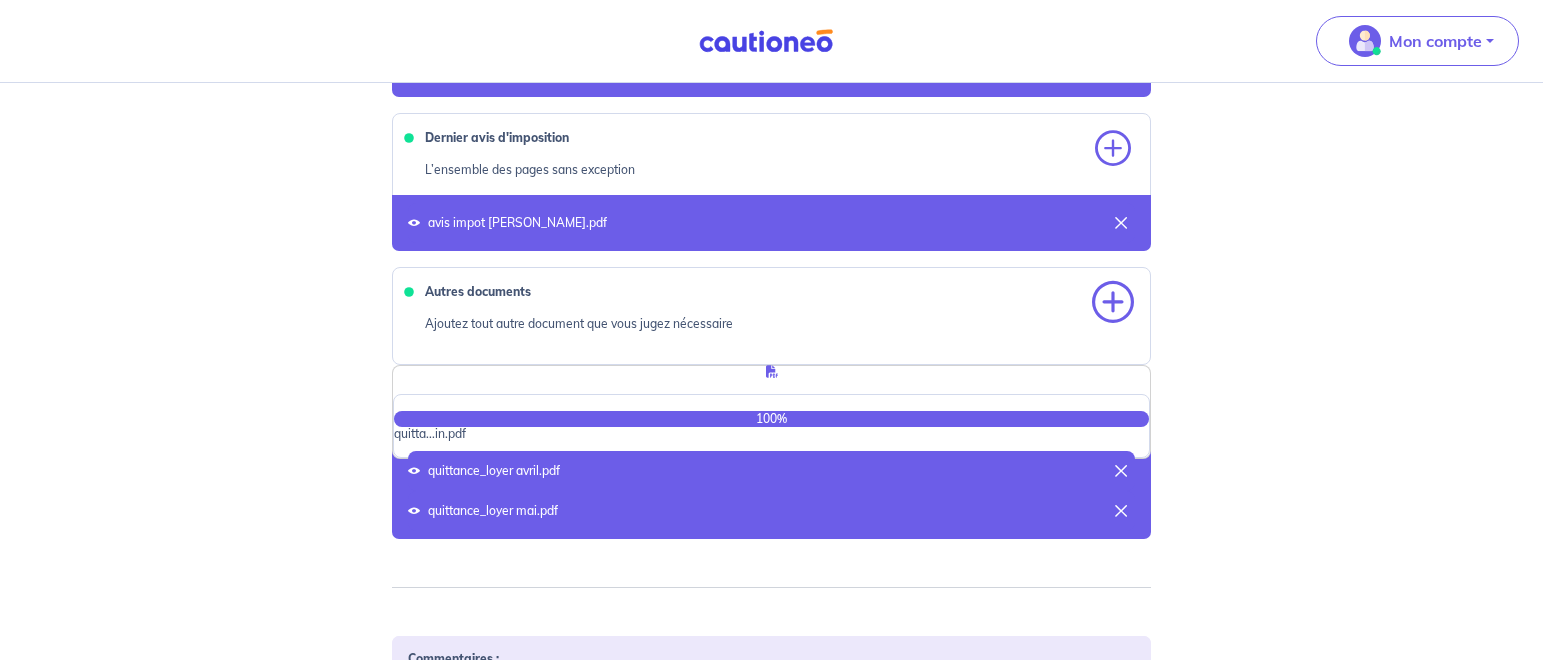 click at bounding box center (1113, 303) 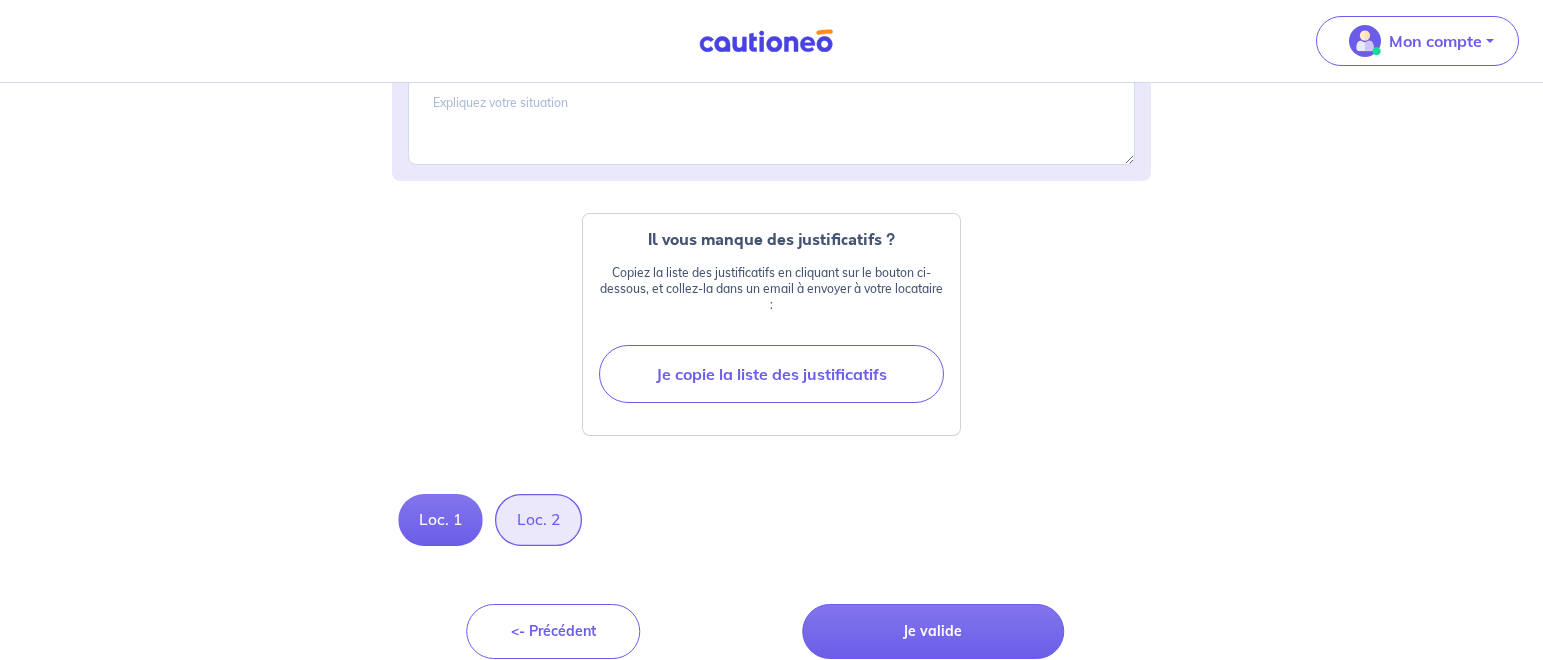 scroll, scrollTop: 1988, scrollLeft: 0, axis: vertical 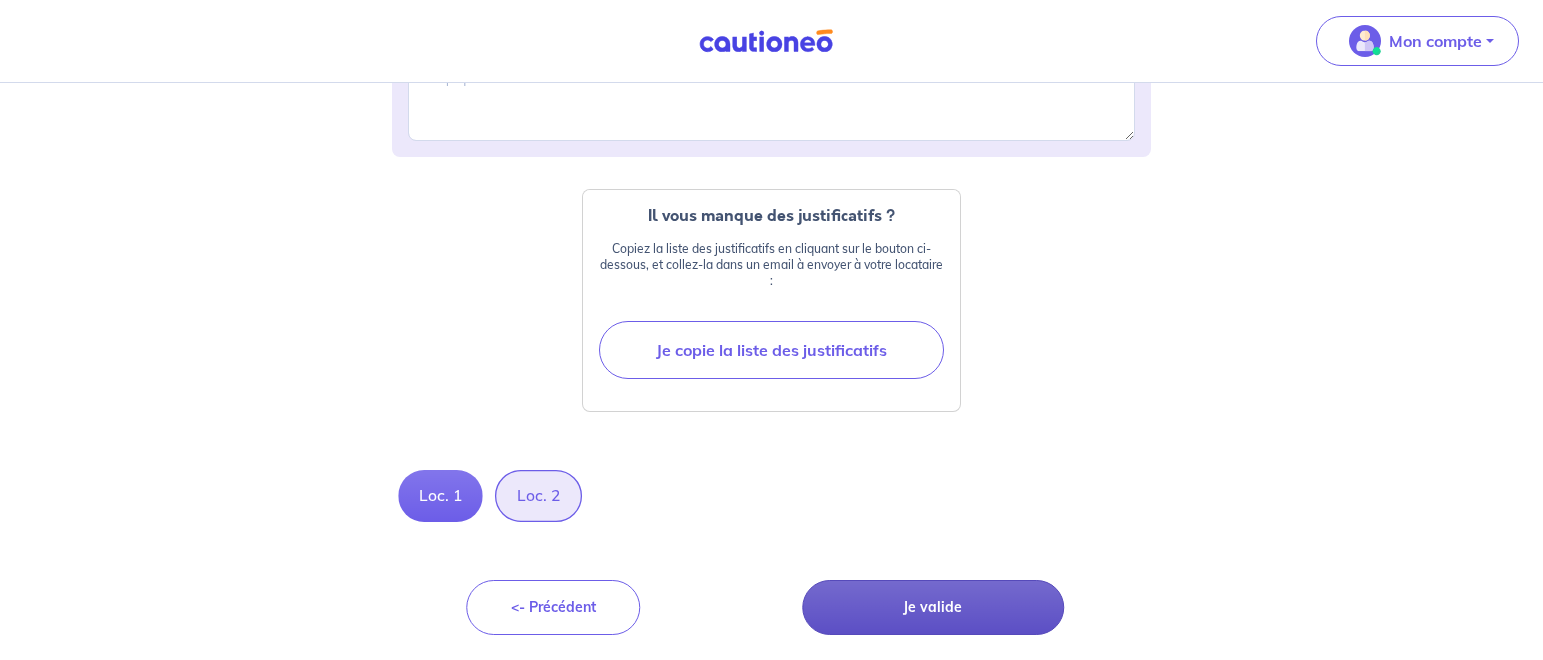 click on "Je valide" at bounding box center [933, 607] 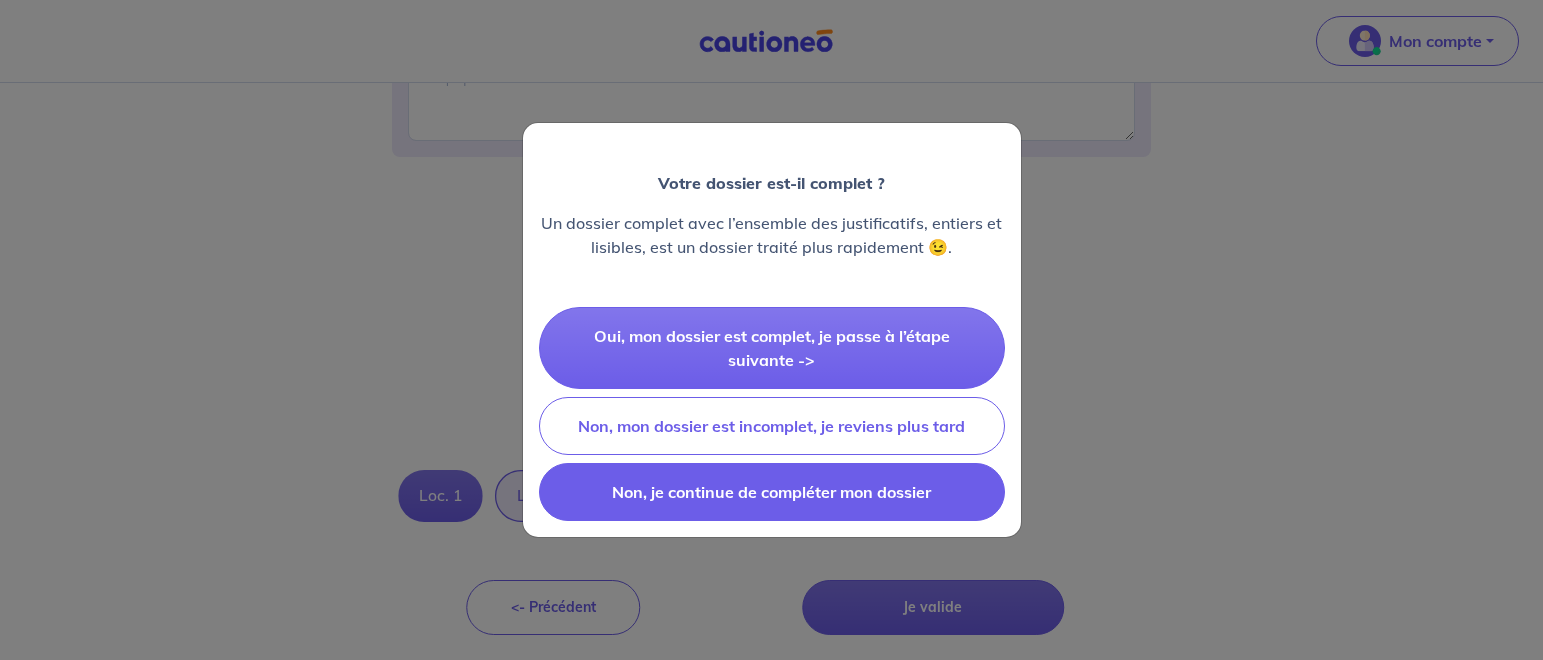 click on "Non, je continue de compléter mon dossier" at bounding box center (772, 492) 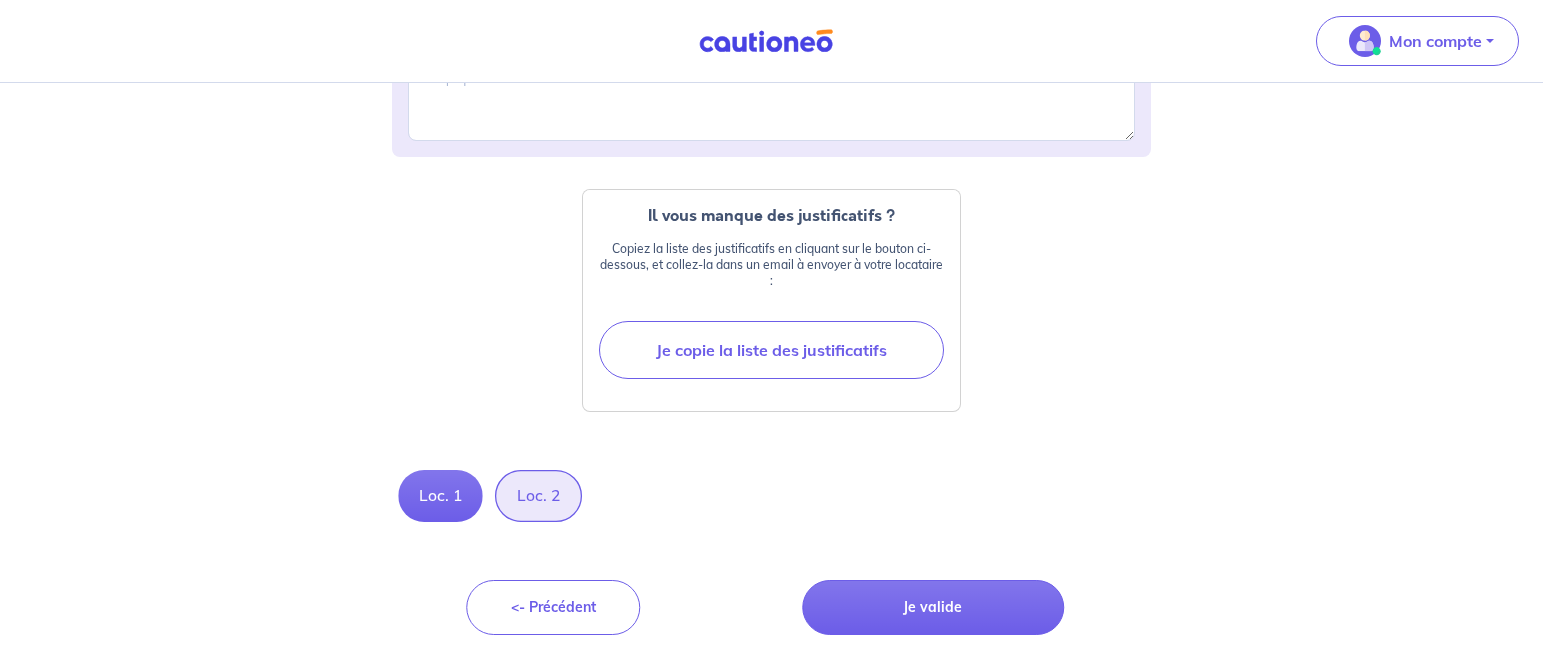click on "Loc. 2" at bounding box center [538, 496] 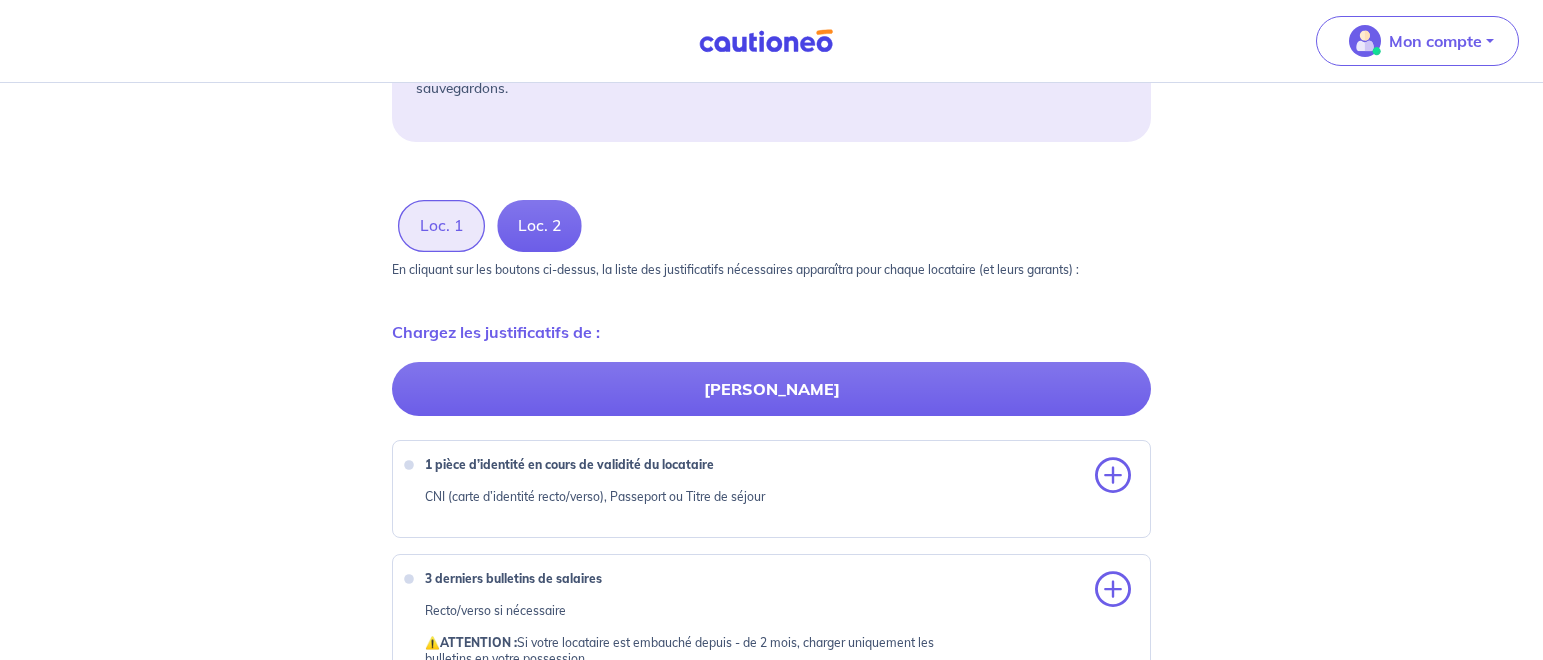 scroll, scrollTop: 612, scrollLeft: 0, axis: vertical 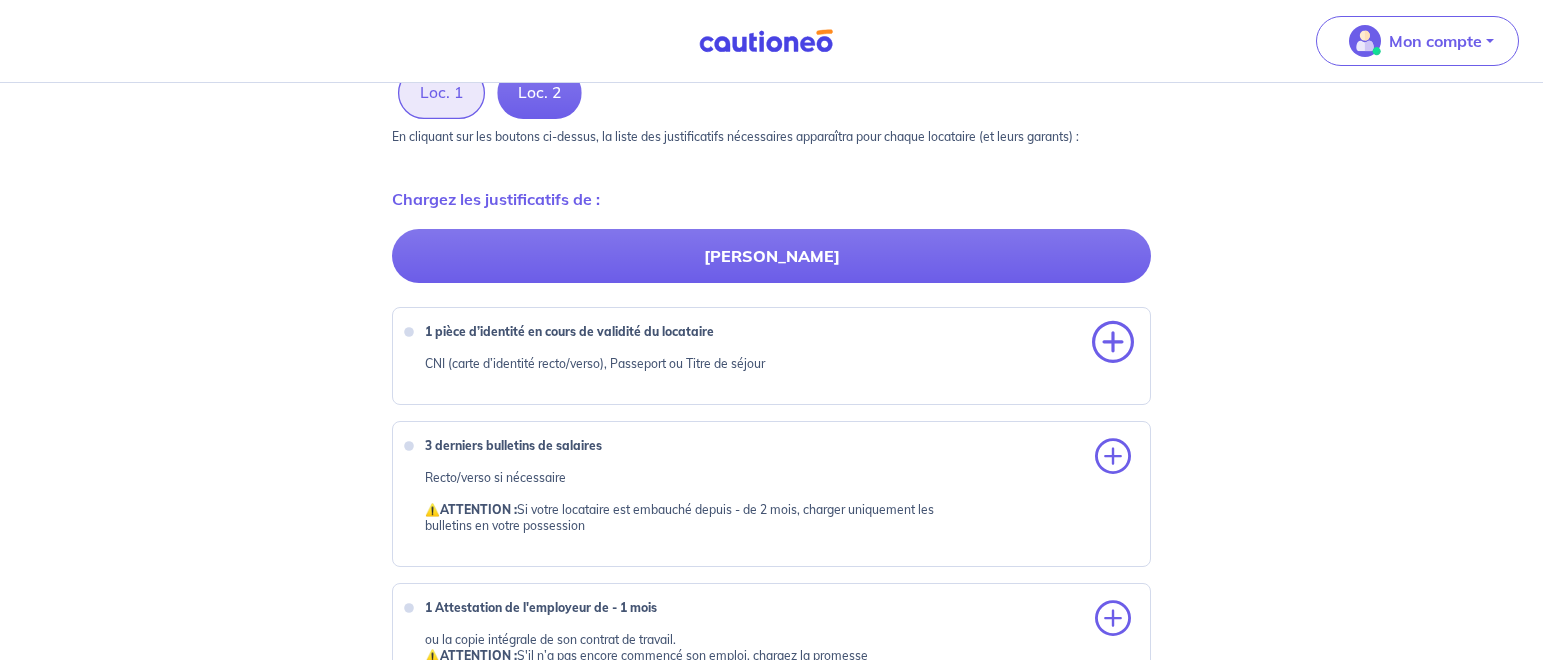 click at bounding box center (1113, 343) 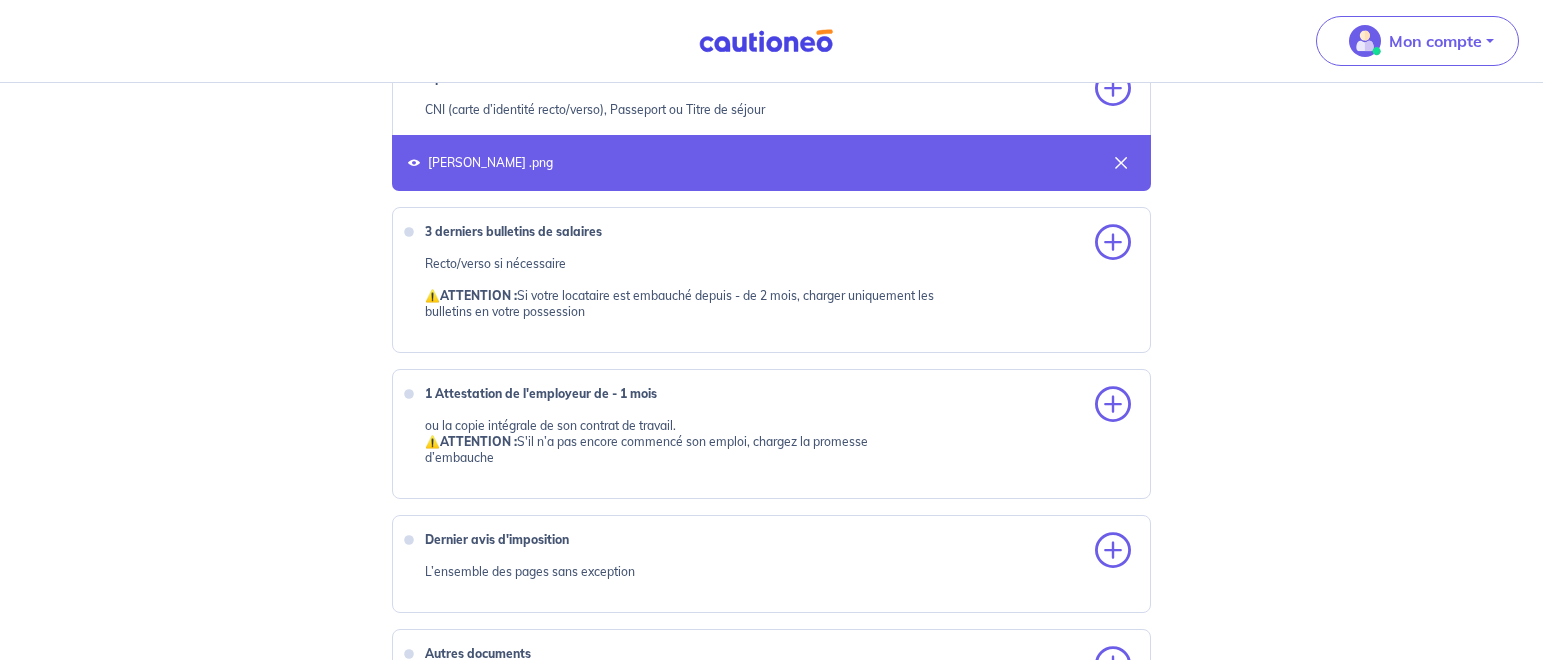 scroll, scrollTop: 816, scrollLeft: 0, axis: vertical 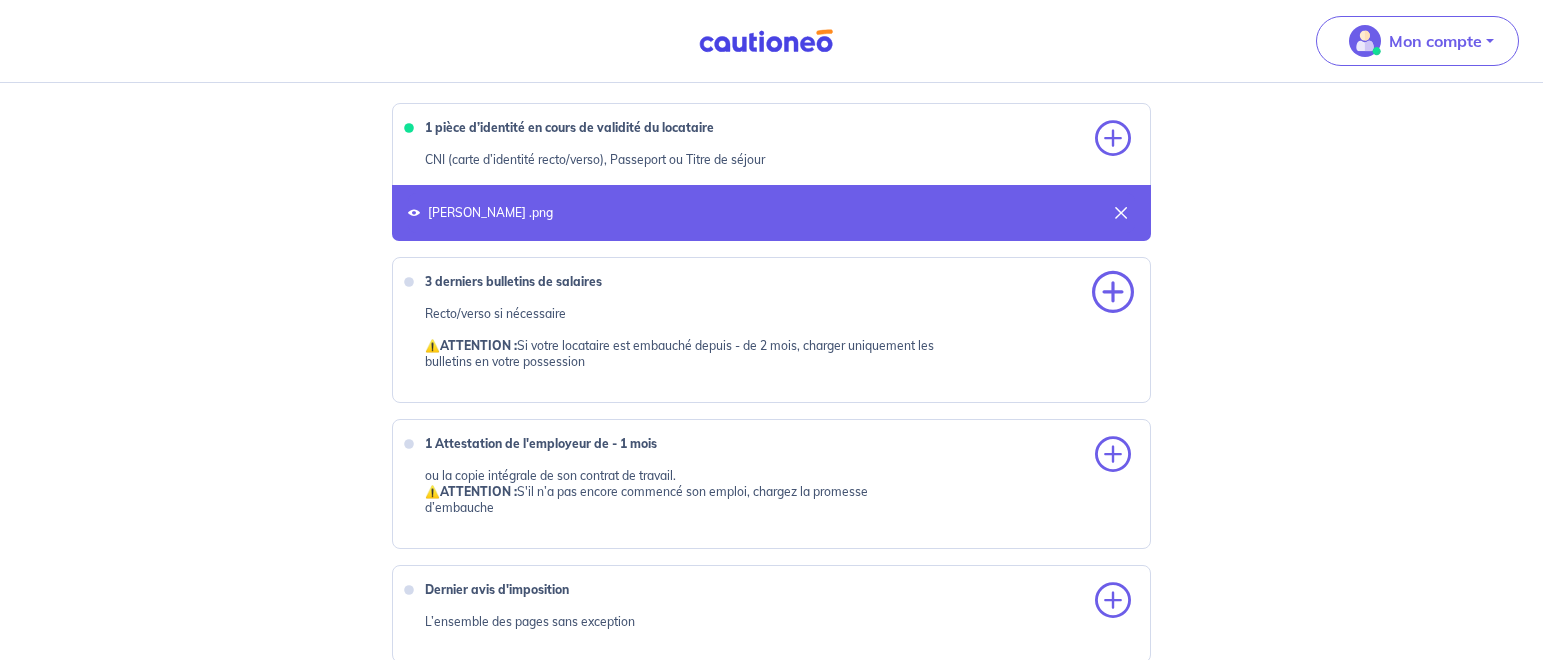 click at bounding box center (1113, 293) 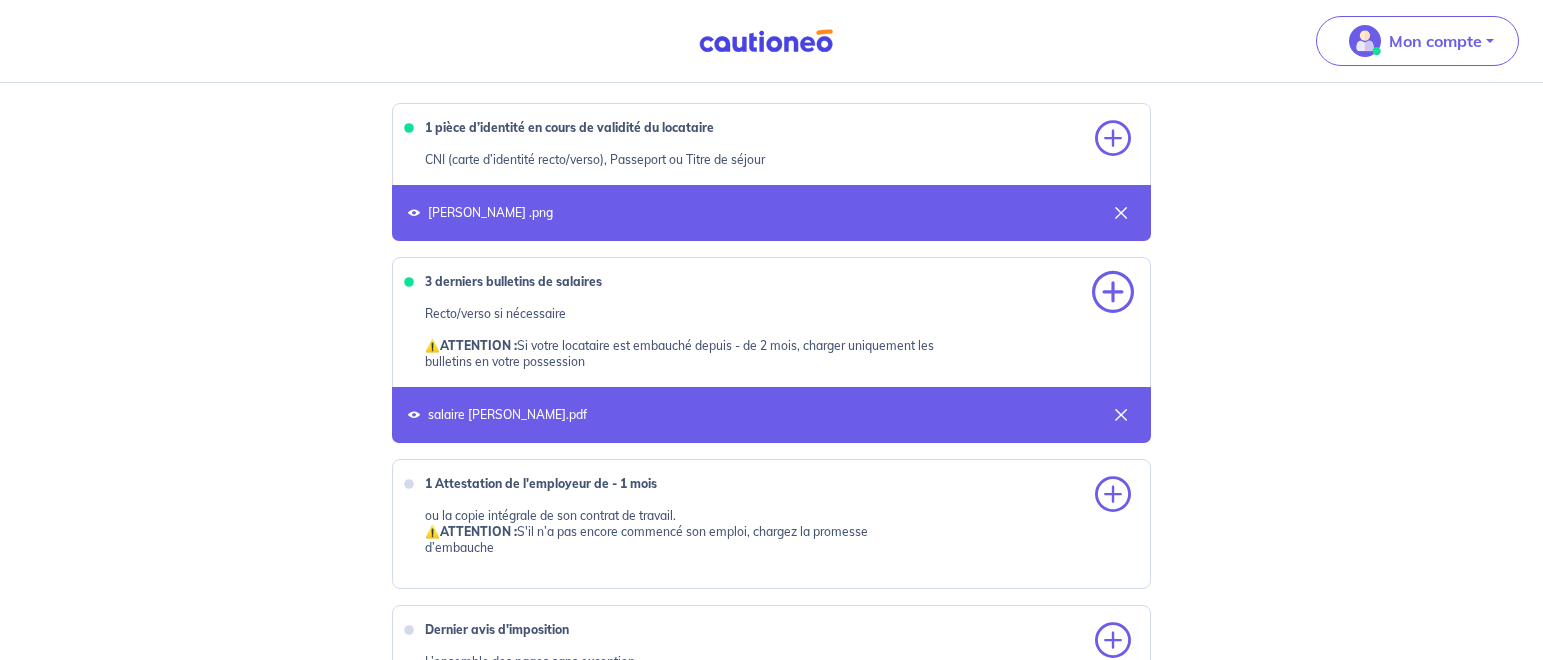 click at bounding box center (1113, 293) 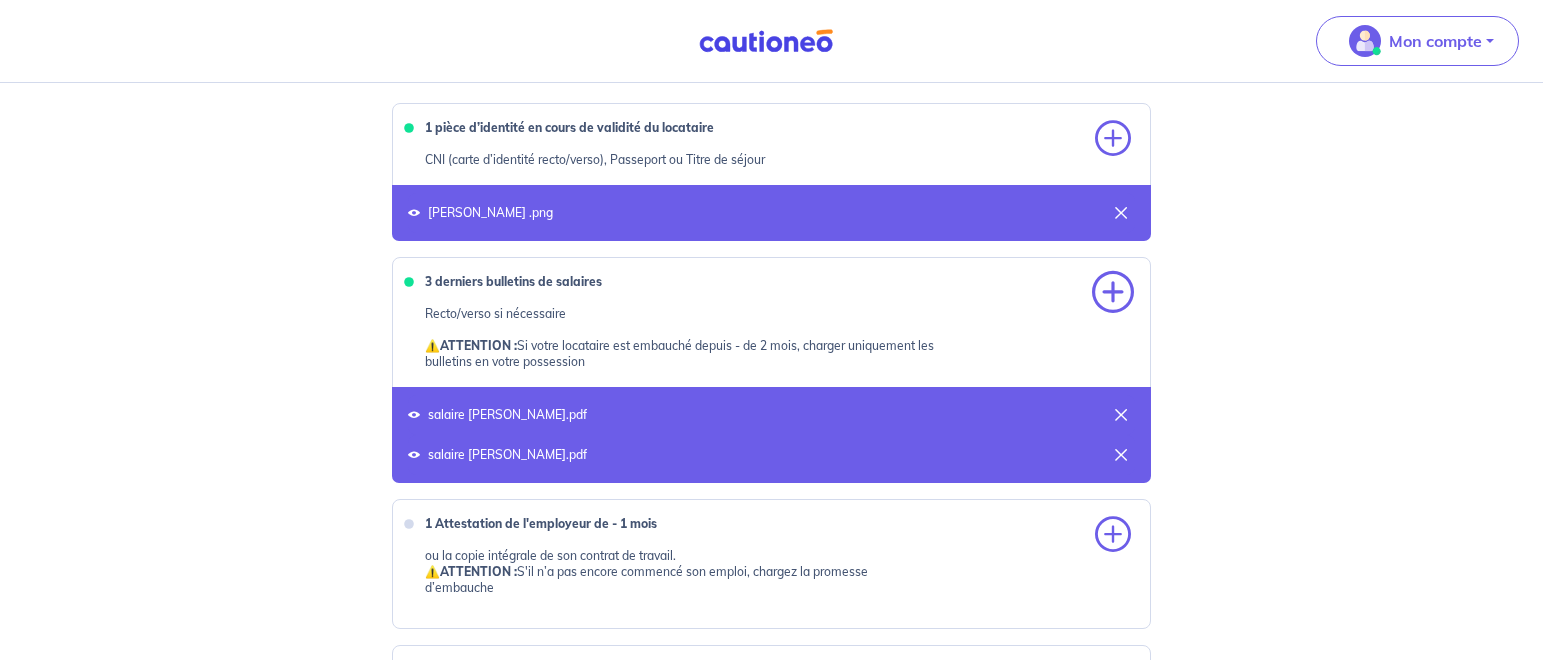 click at bounding box center (1113, 293) 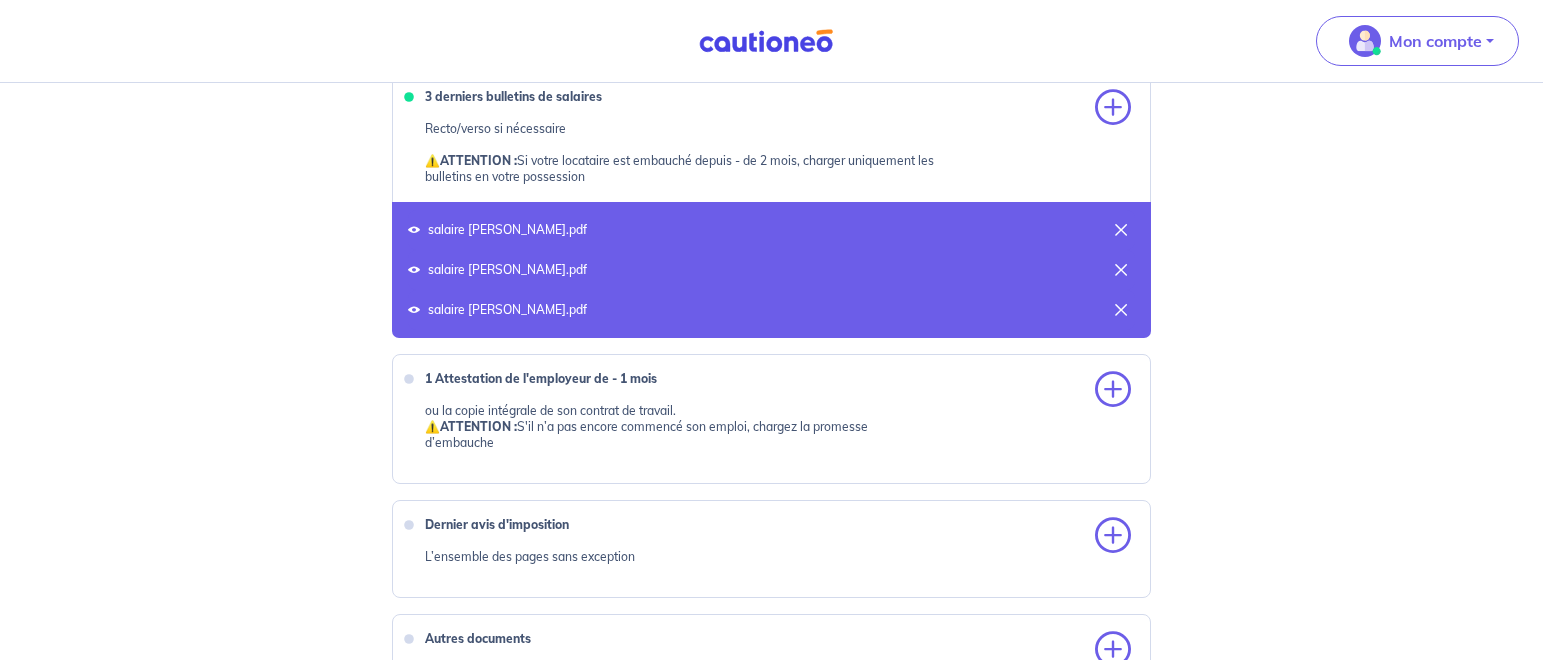 scroll, scrollTop: 1020, scrollLeft: 0, axis: vertical 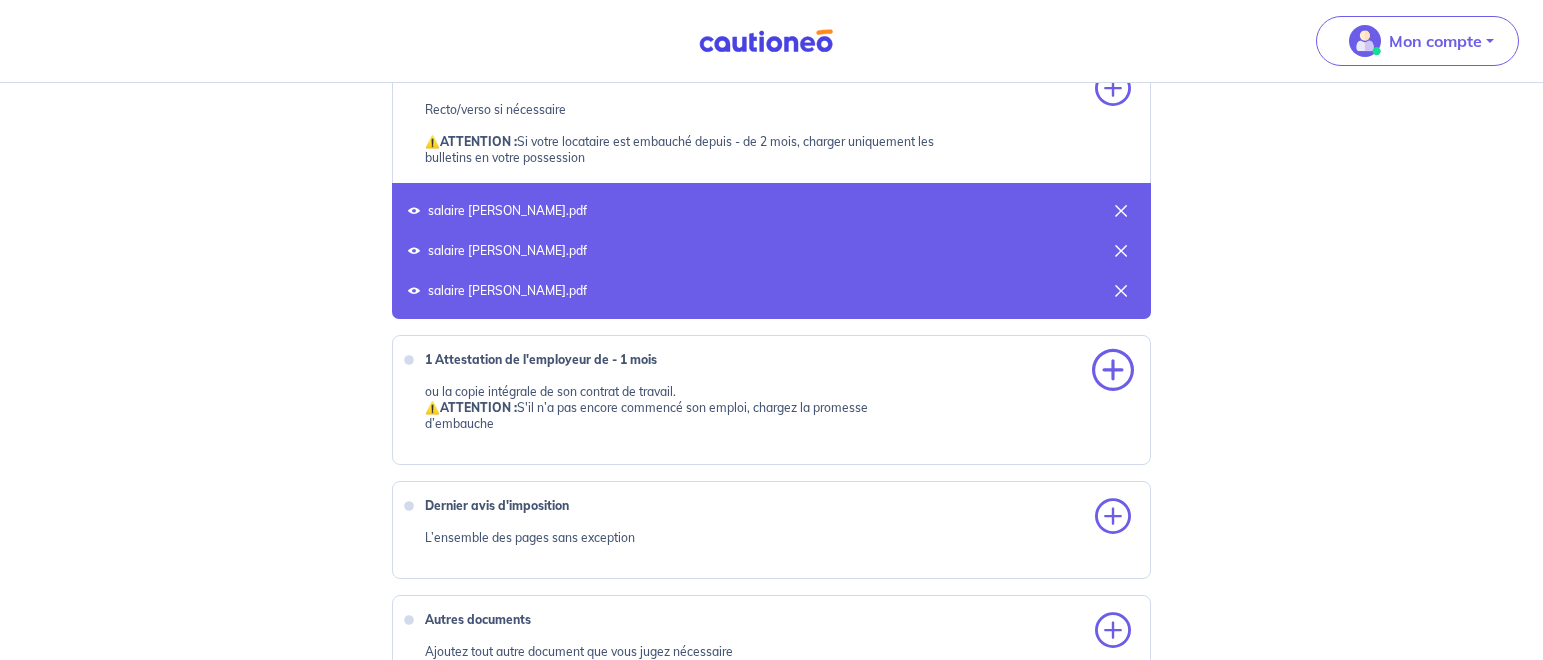 click at bounding box center (1113, 371) 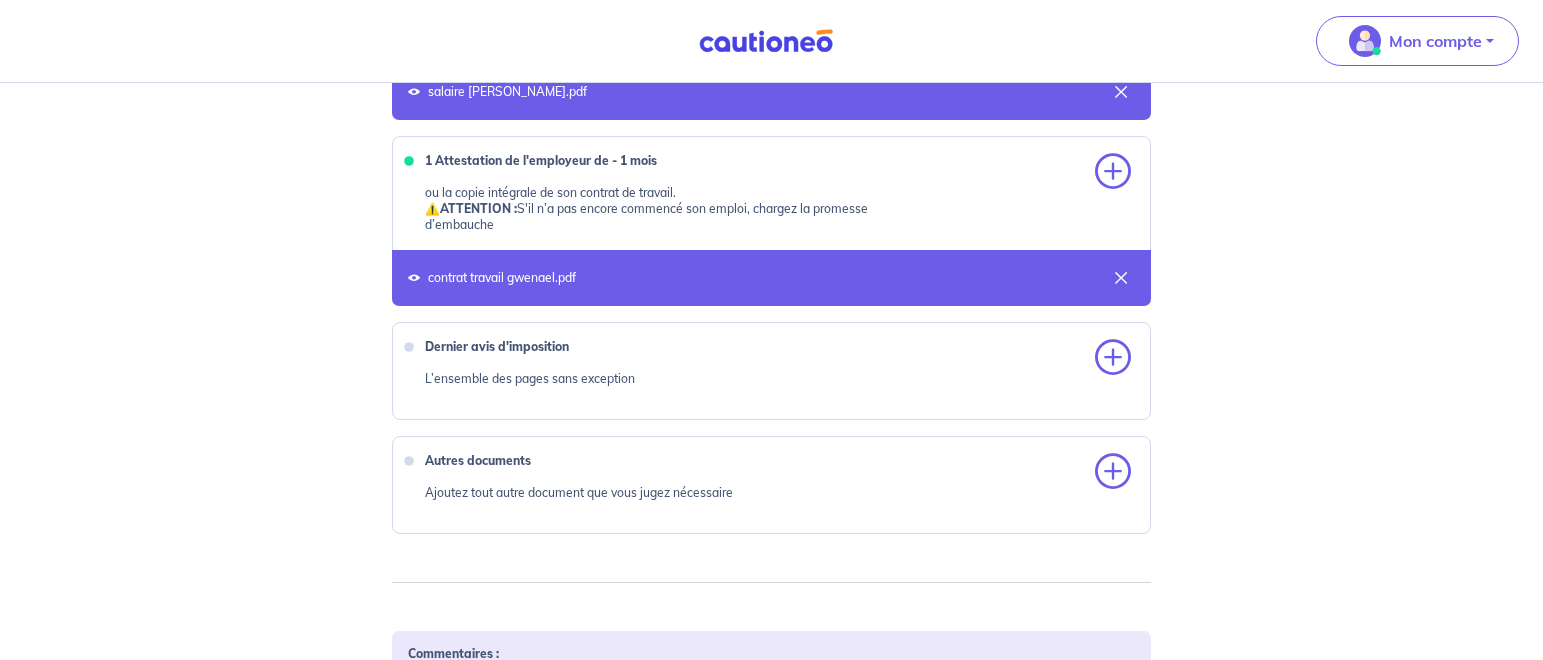 scroll, scrollTop: 1224, scrollLeft: 0, axis: vertical 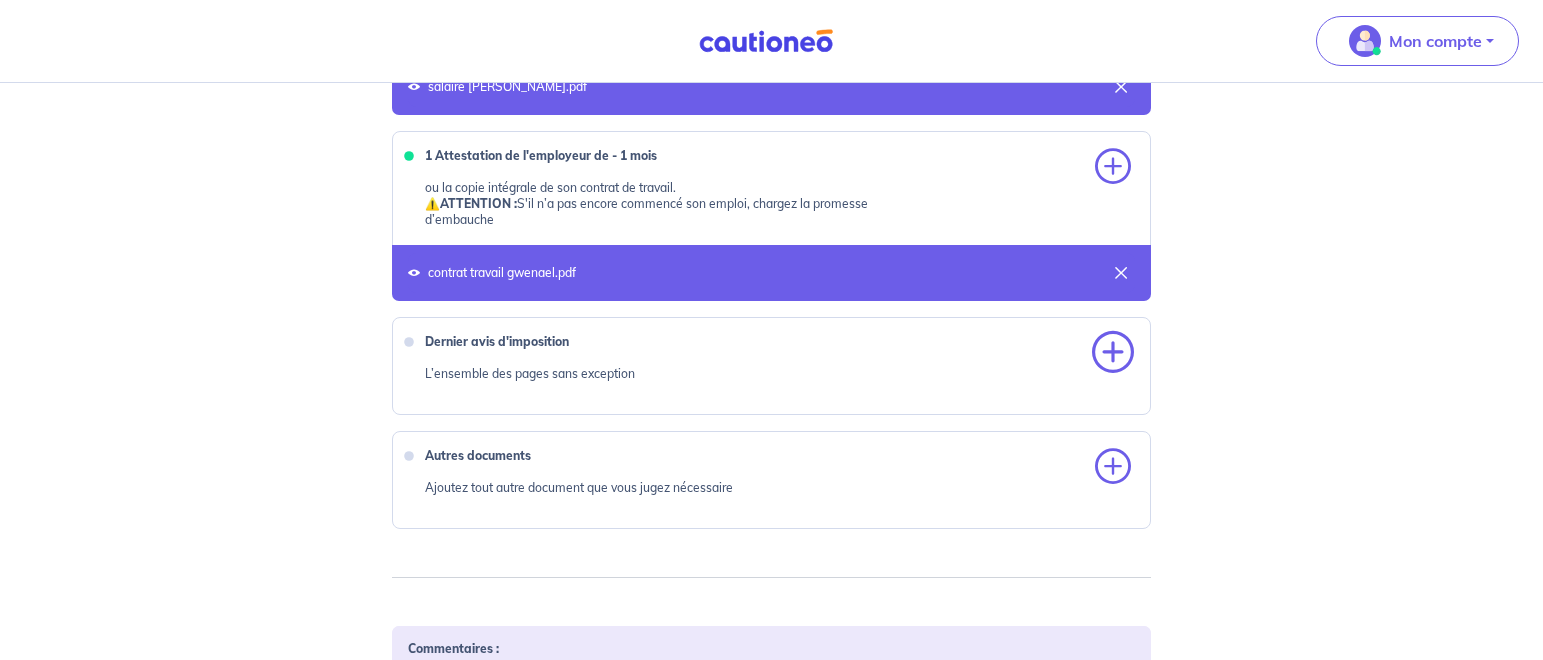 click at bounding box center (1113, 353) 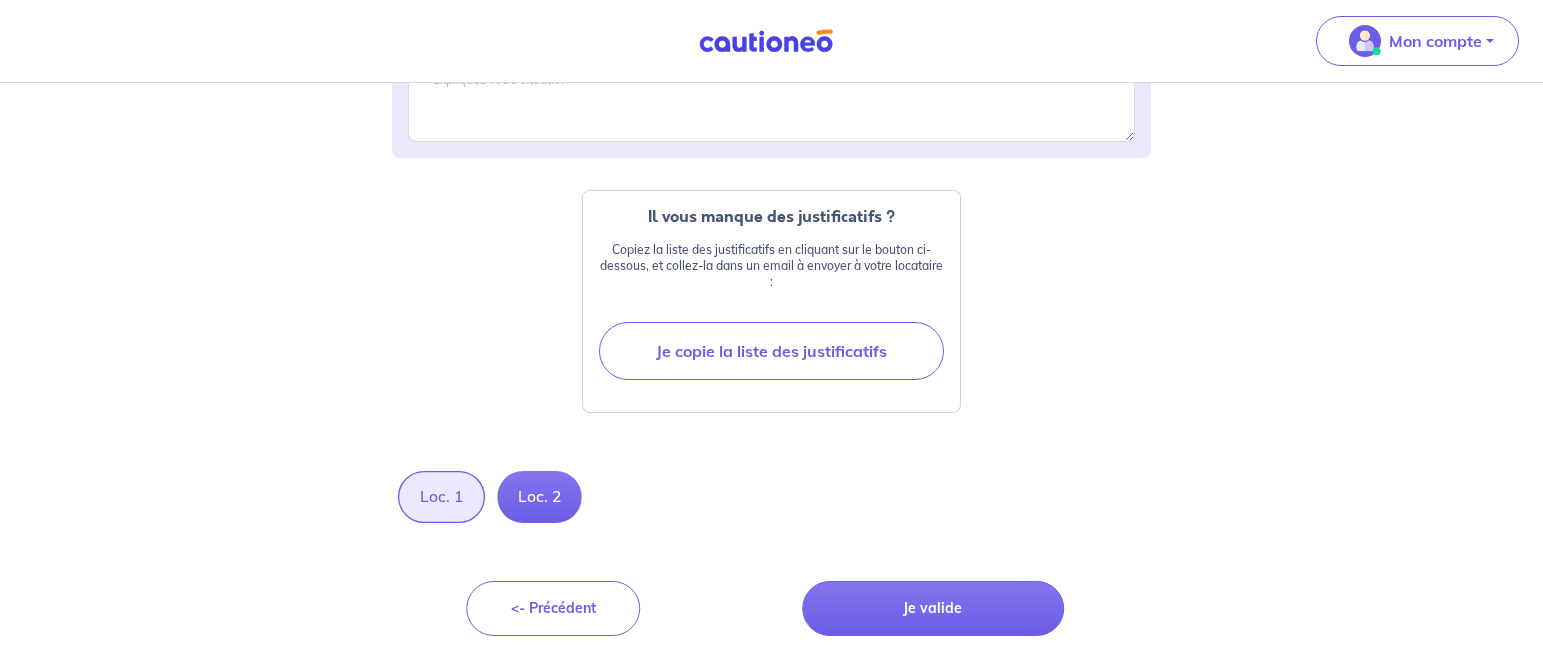 scroll, scrollTop: 1944, scrollLeft: 0, axis: vertical 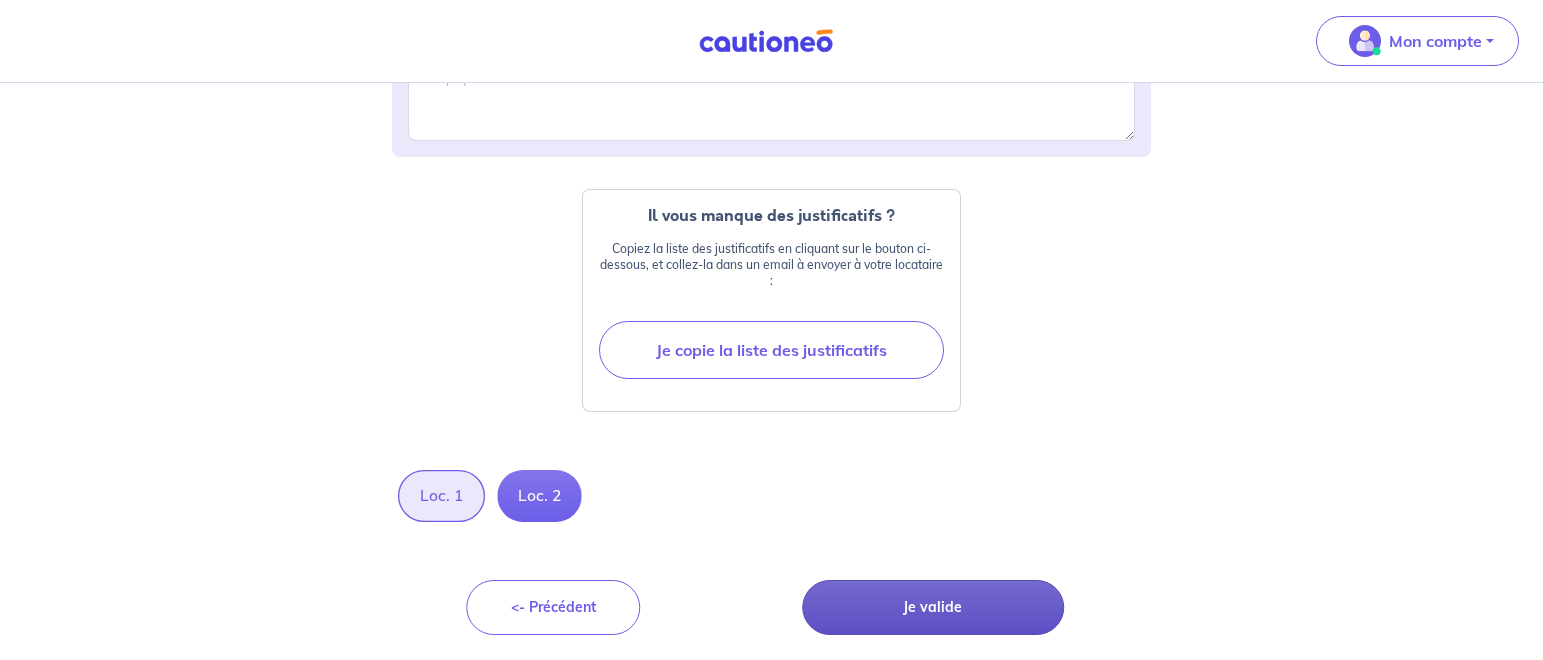 click on "Je valide" at bounding box center (933, 607) 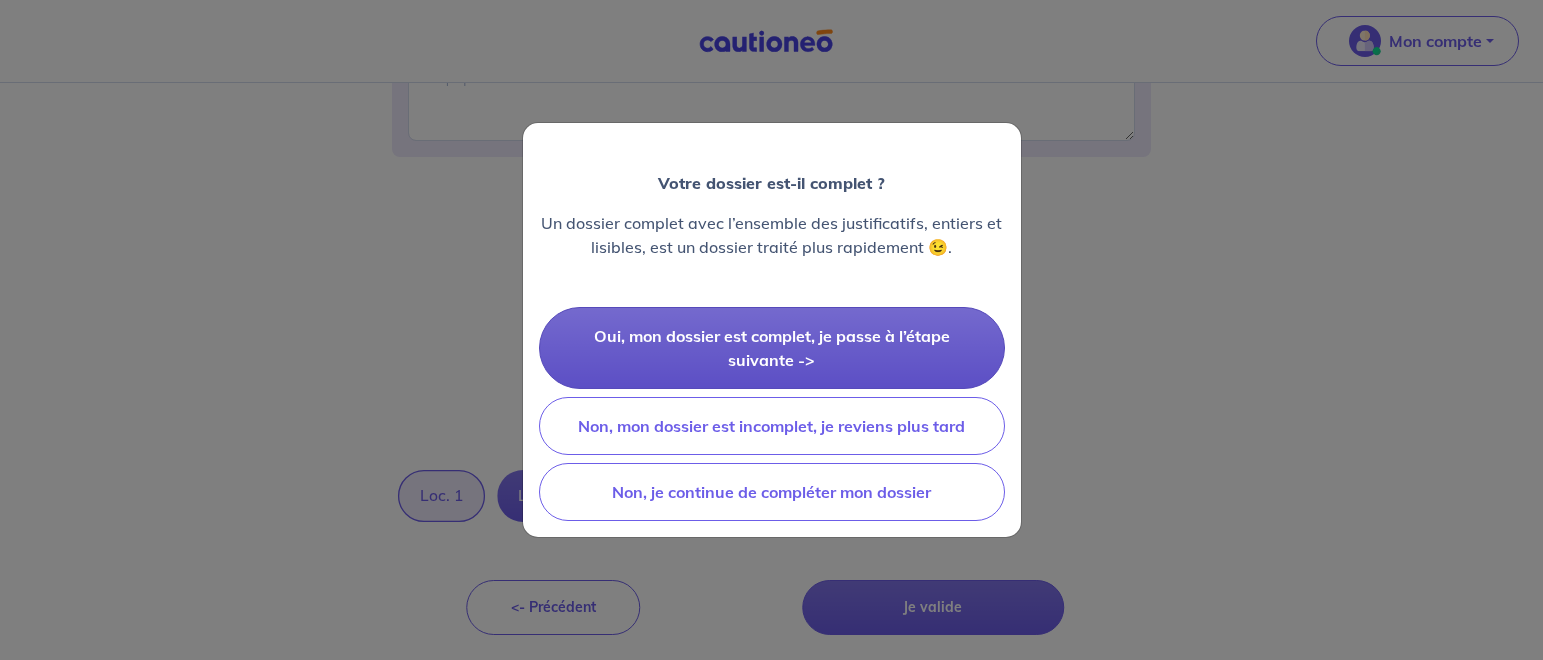 click on "Oui, mon dossier est complet, je passe à l’étape suivante ->" at bounding box center [772, 348] 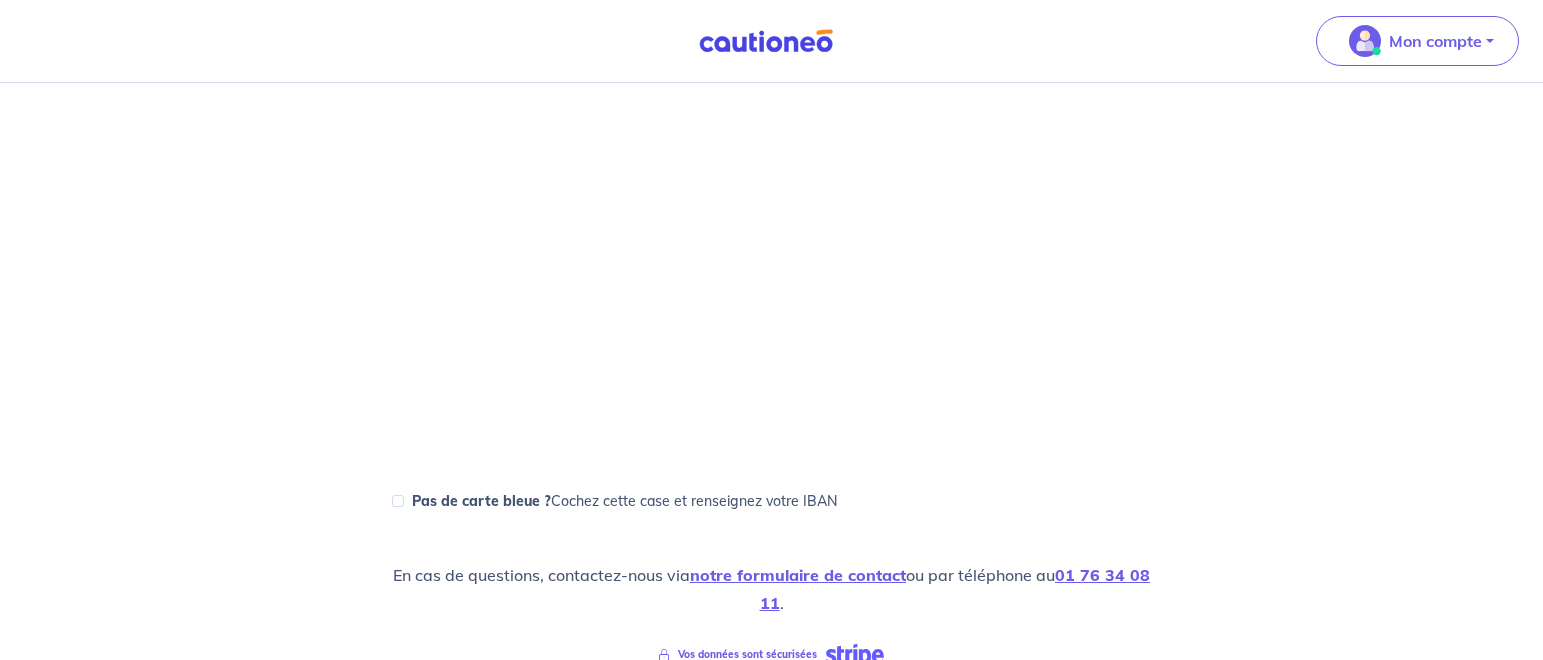 scroll, scrollTop: 816, scrollLeft: 0, axis: vertical 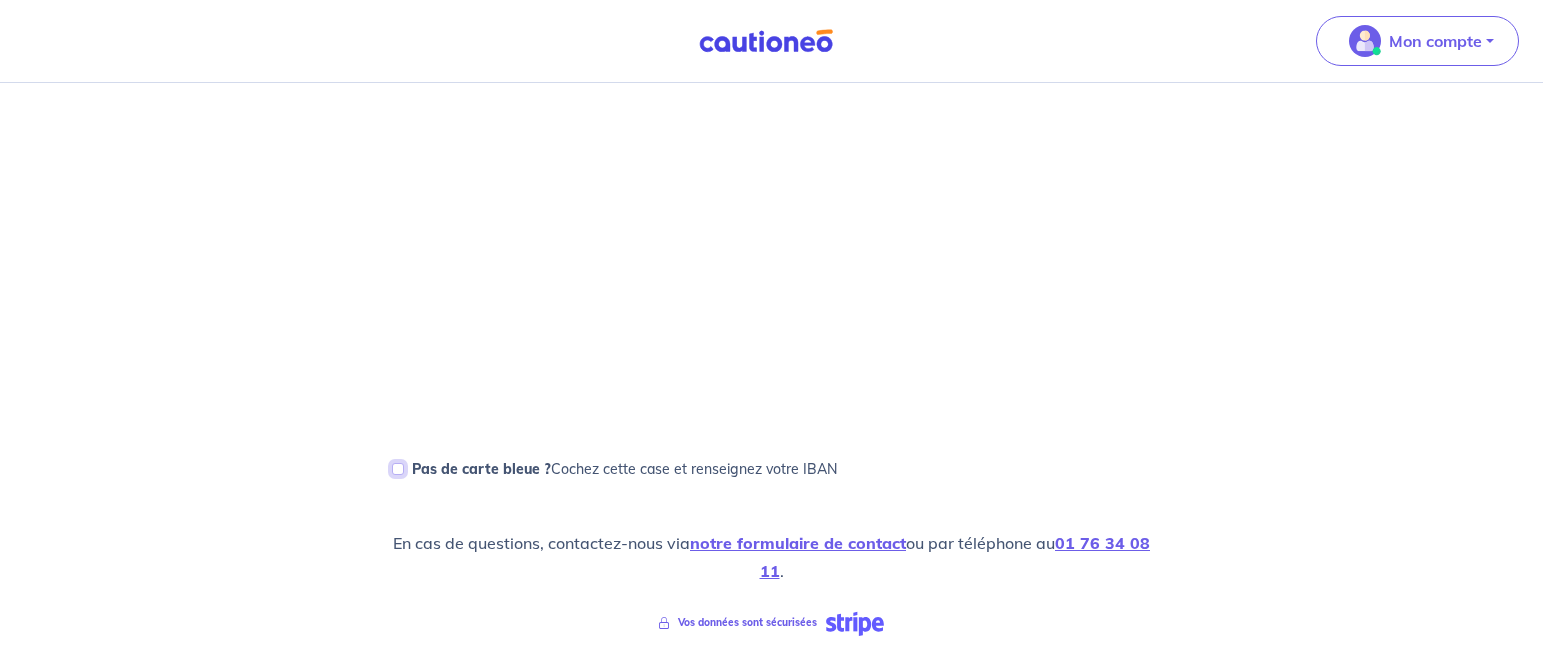 click on "Pas de carte bleue ?  Cochez cette case et renseignez votre IBAN" at bounding box center [398, 469] 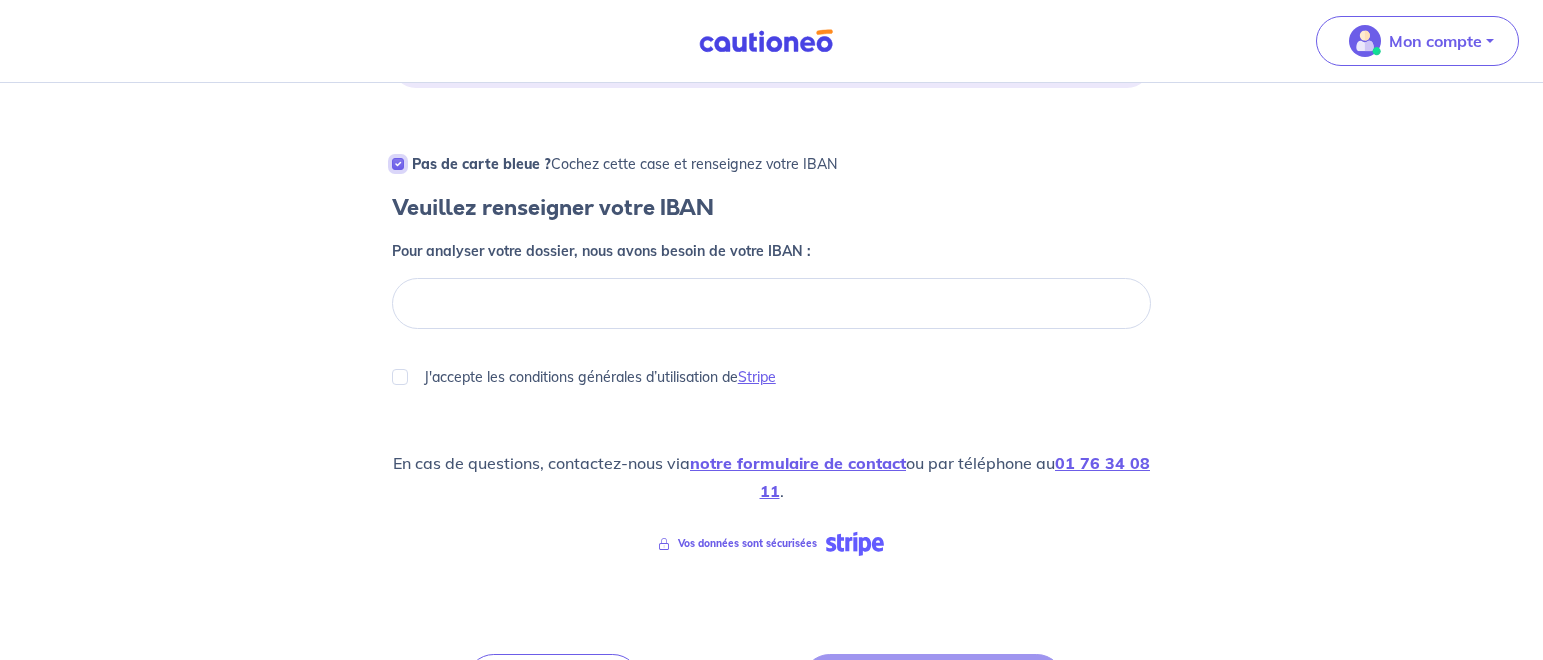 scroll, scrollTop: 630, scrollLeft: 0, axis: vertical 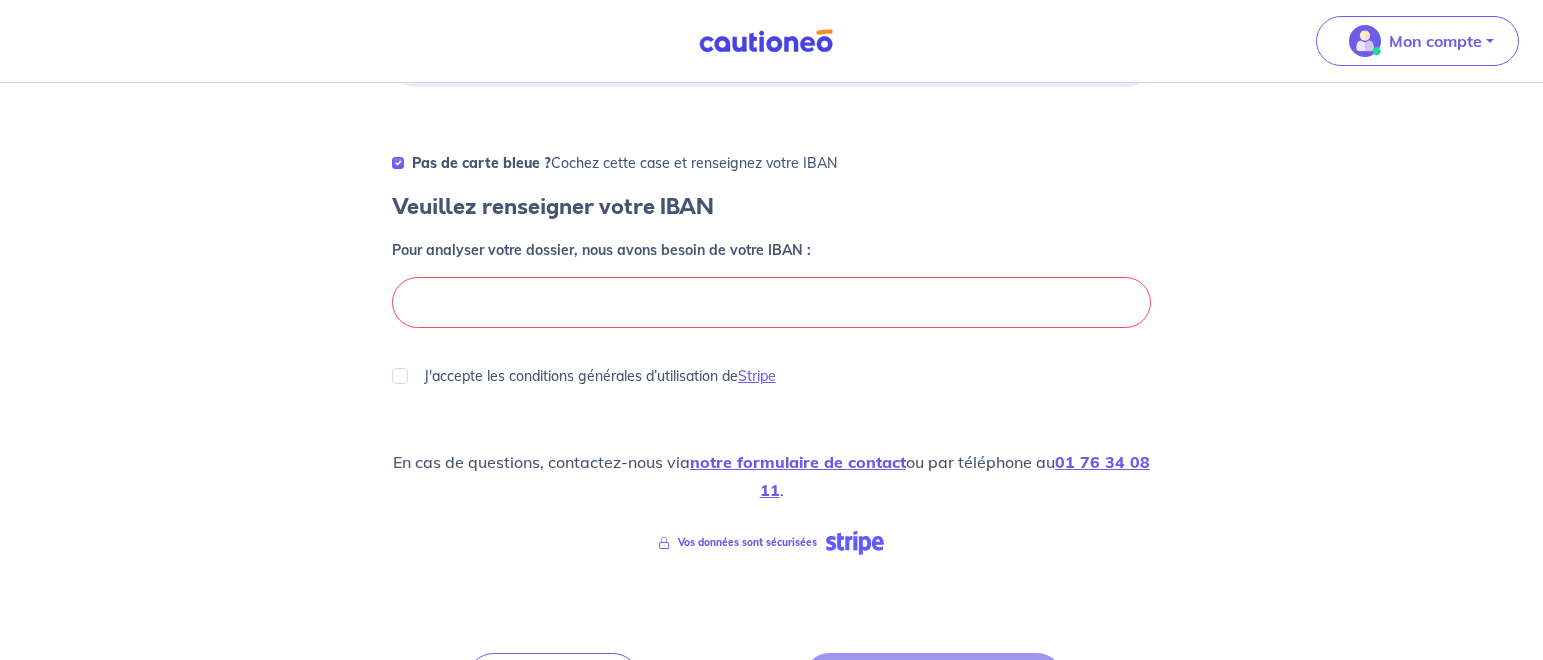 click at bounding box center (772, 302) 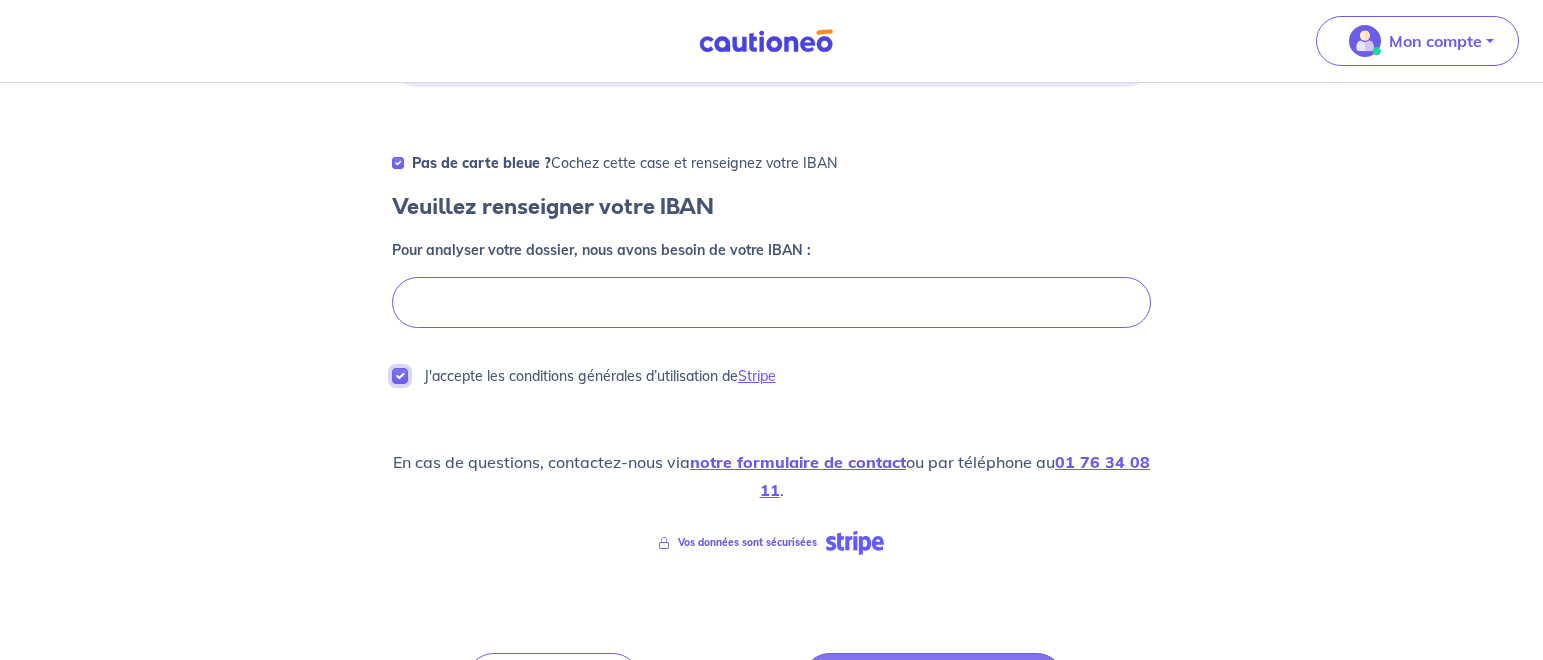 click on "J'accepte les conditions générales d’utilisation de  Stripe" at bounding box center [400, 376] 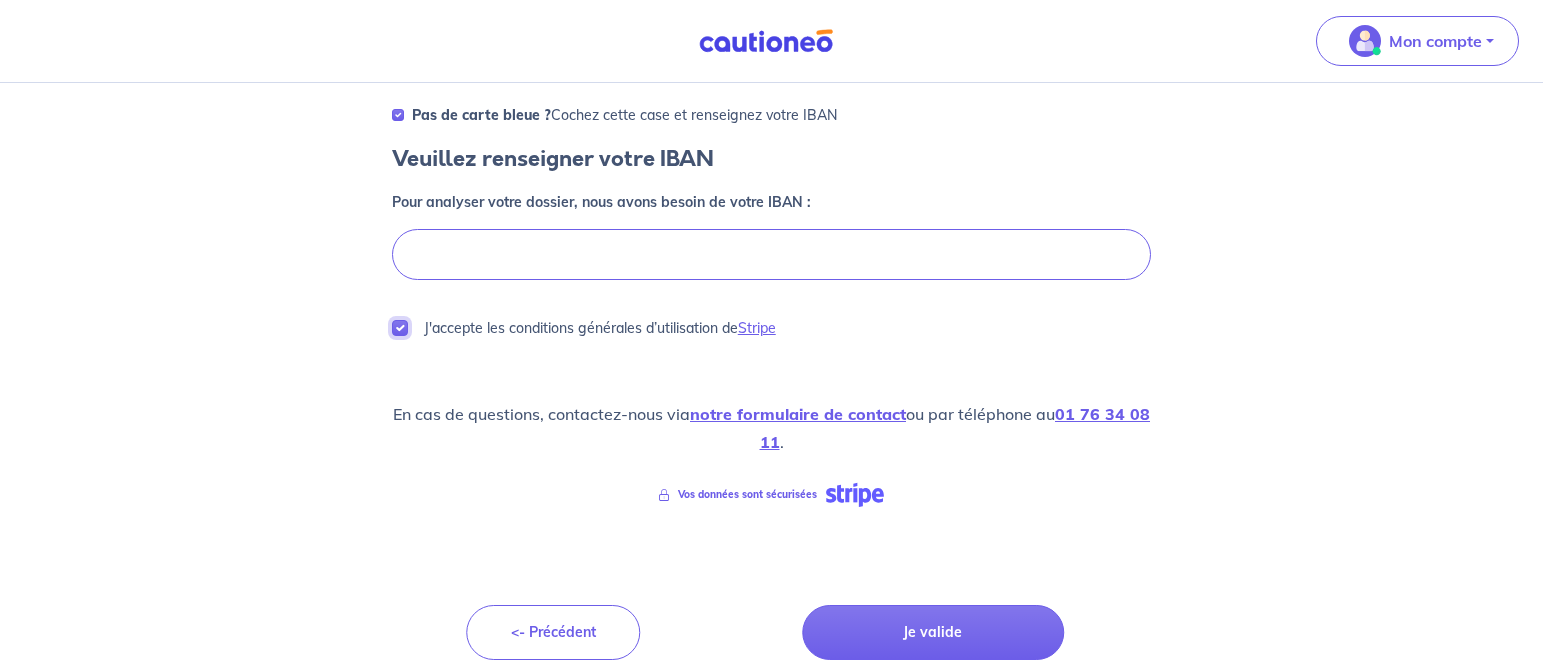 scroll, scrollTop: 704, scrollLeft: 0, axis: vertical 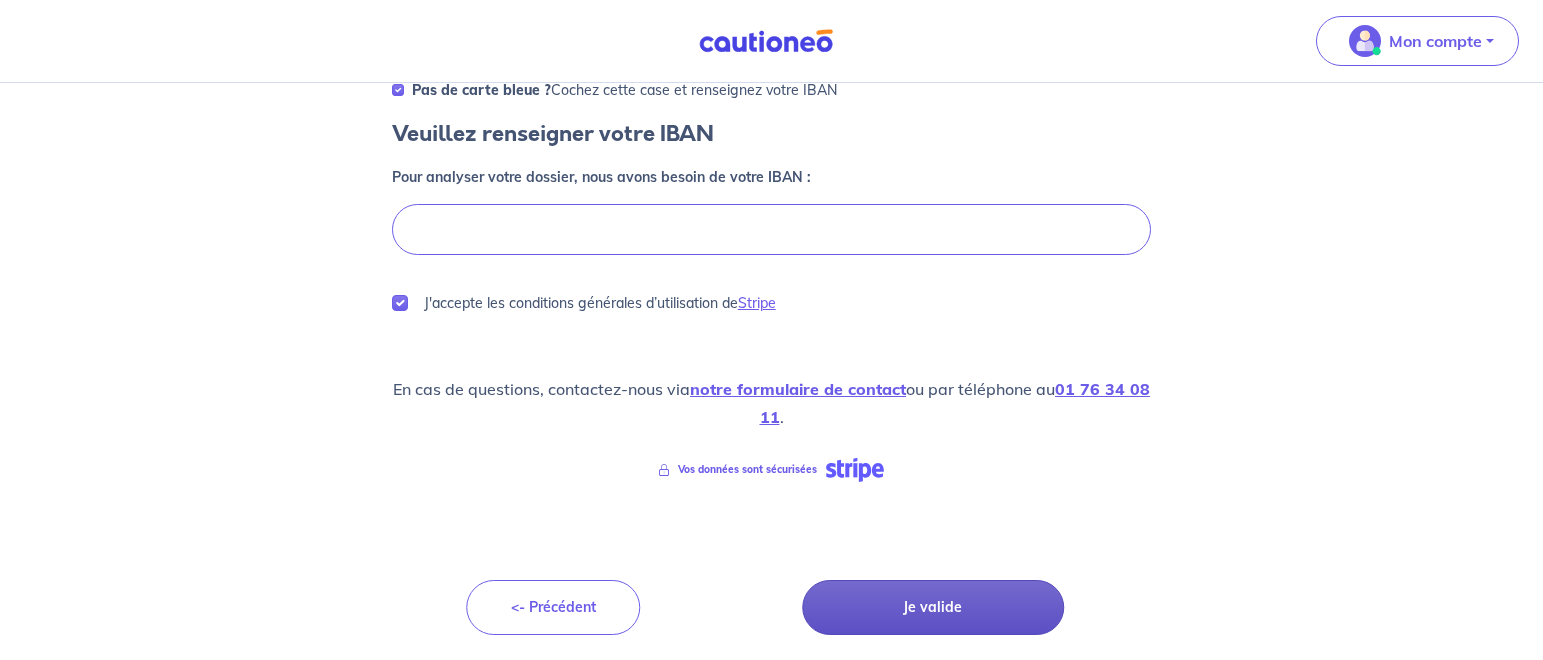 click on "Je valide" at bounding box center (933, 607) 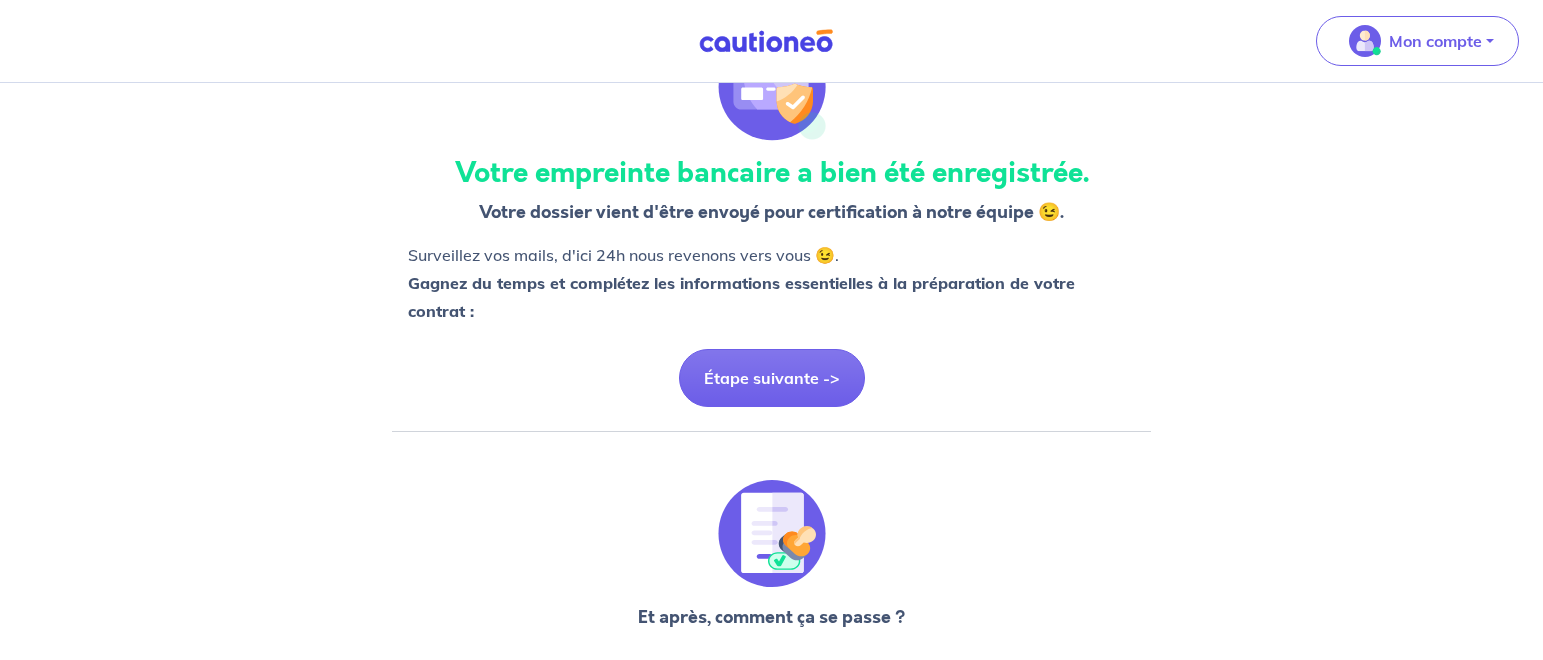 scroll, scrollTop: 102, scrollLeft: 0, axis: vertical 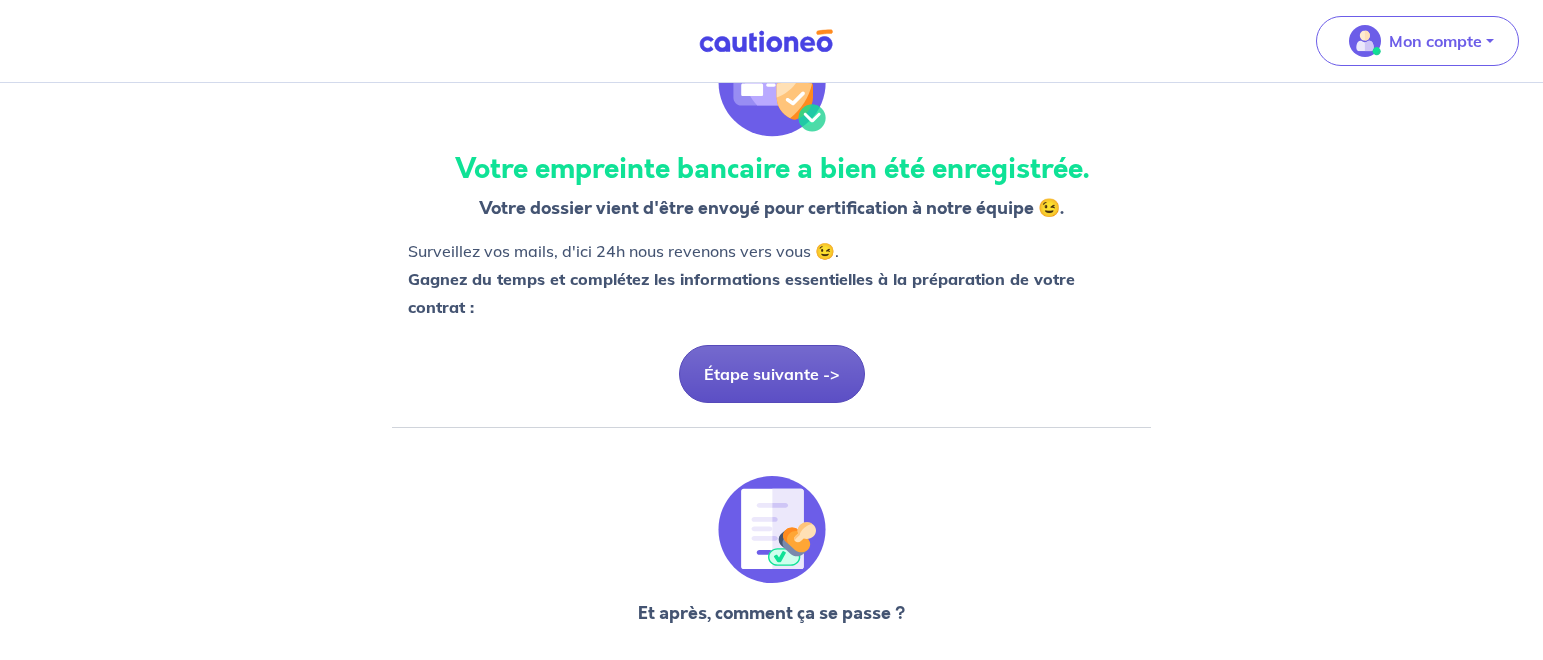 click on "Étape suivante ->" at bounding box center (772, 374) 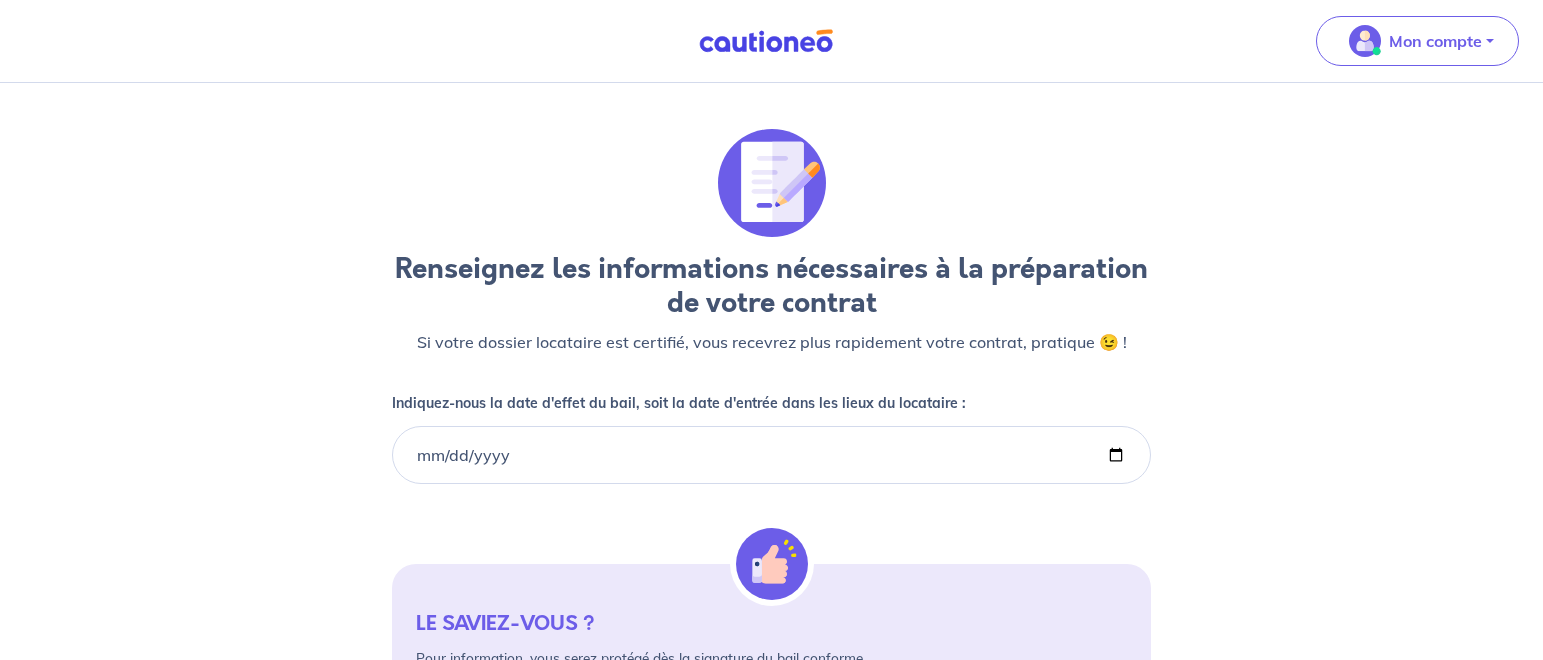 scroll, scrollTop: 0, scrollLeft: 0, axis: both 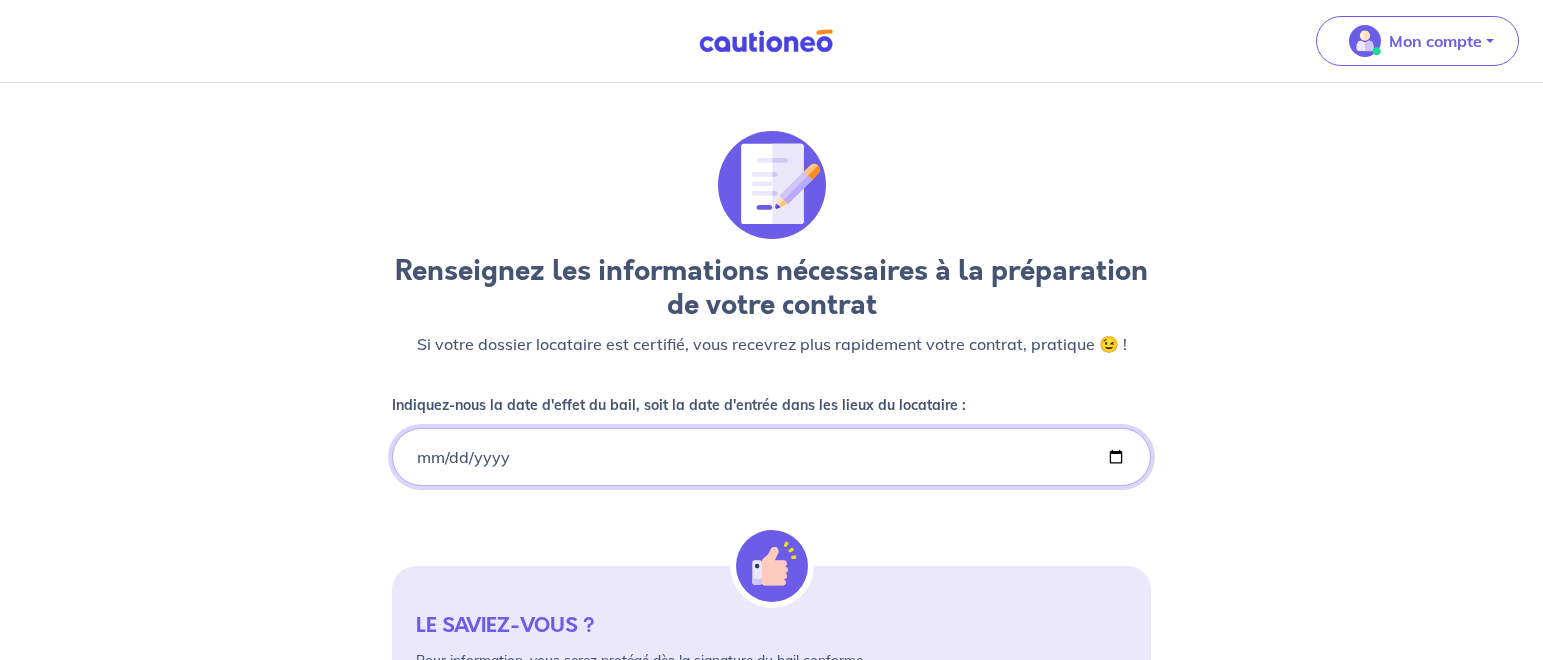 click on "Indiquez-nous la date d'effet du bail, soit la date d'entrée dans les lieux du locataire :" at bounding box center (772, 457) 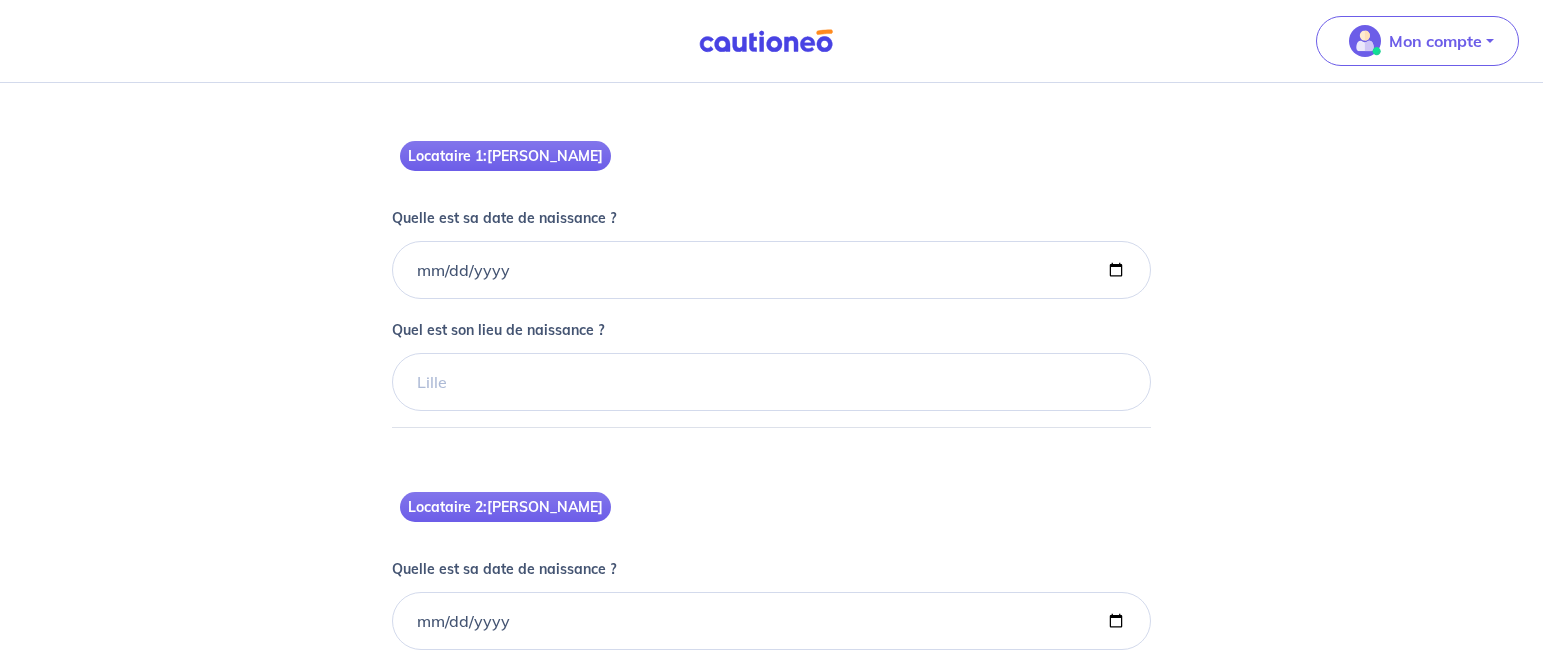 scroll, scrollTop: 714, scrollLeft: 0, axis: vertical 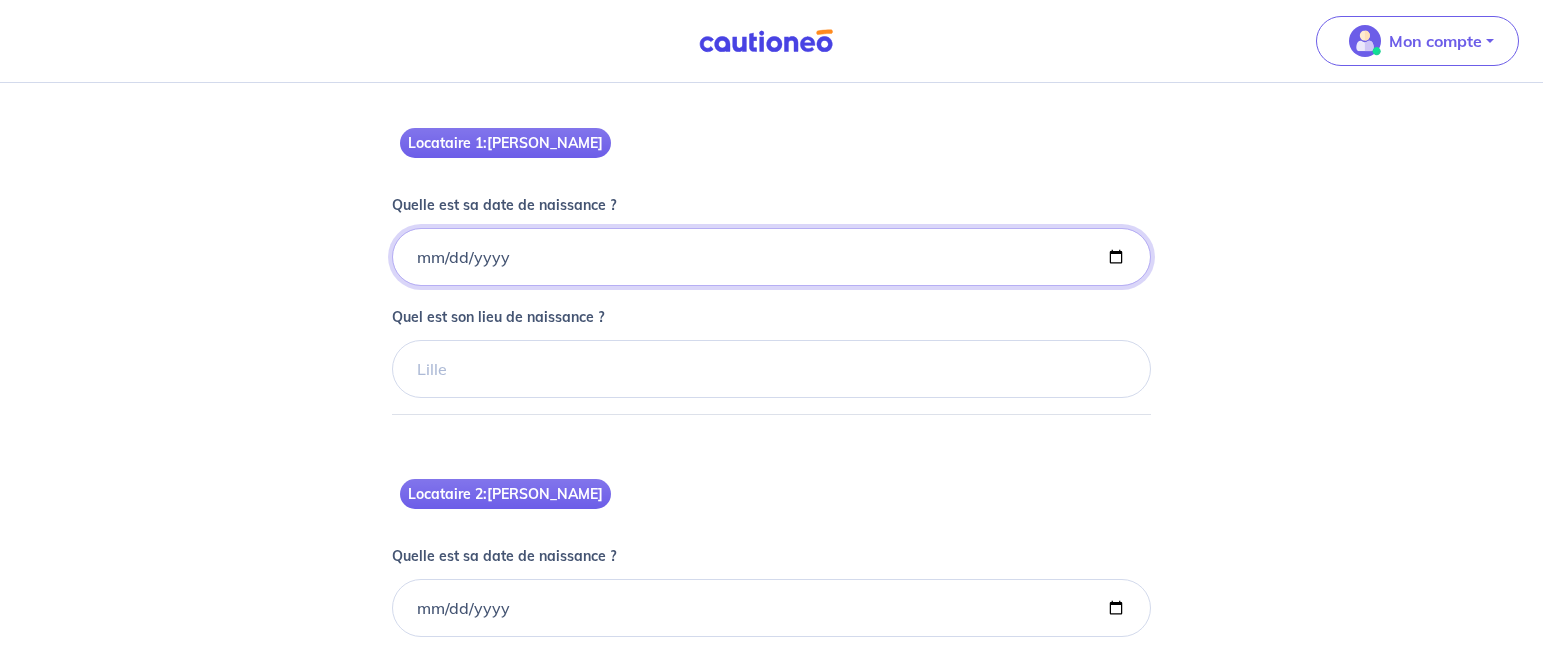 click on "Quelle est sa date de naissance ?" at bounding box center (772, 257) 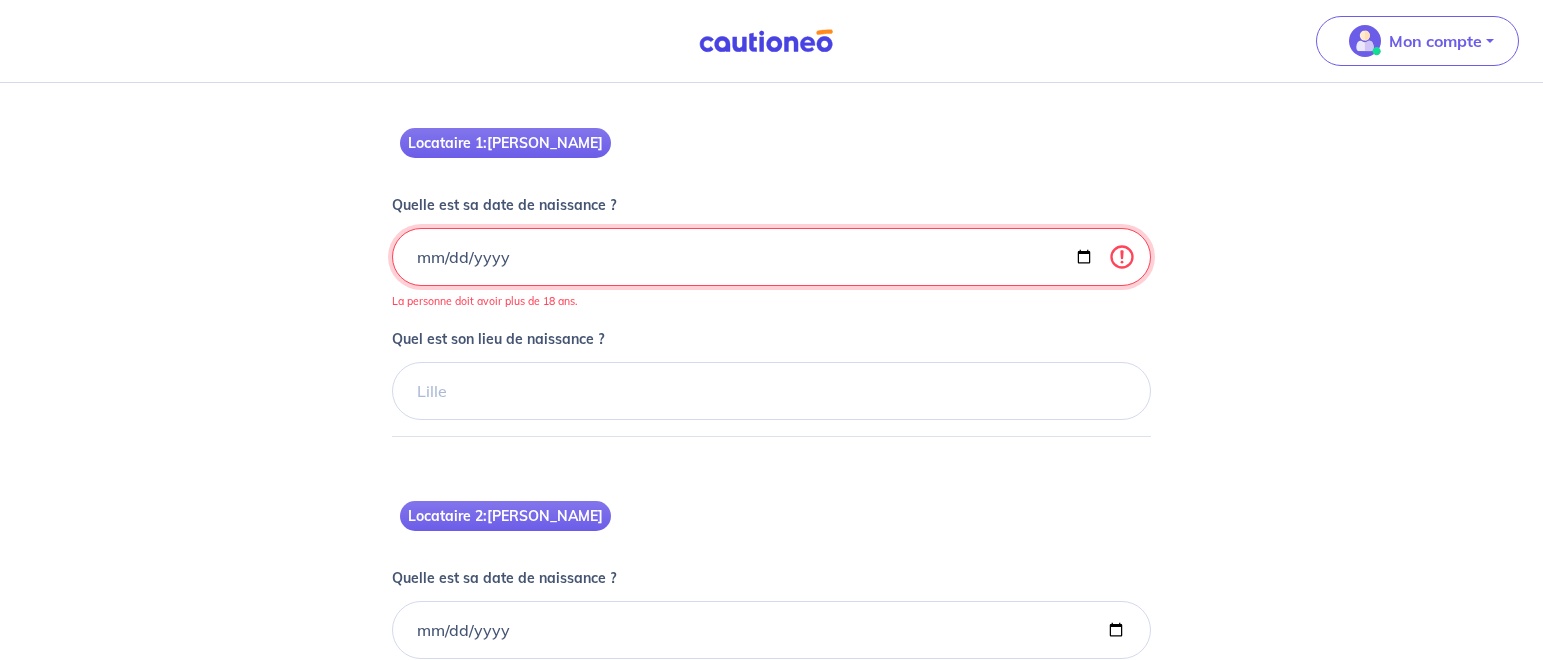click on "[DATE]" at bounding box center [772, 257] 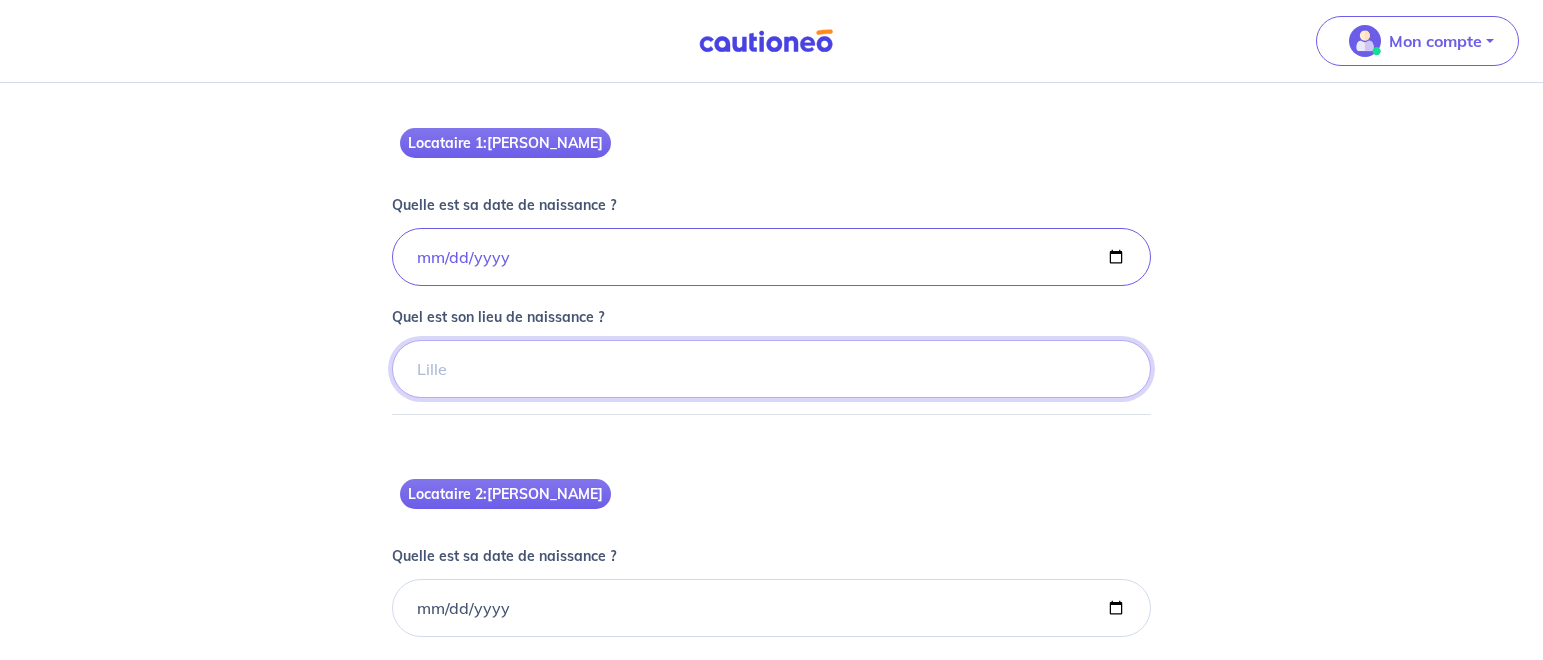 click on "Quel est son lieu de naissance ?" at bounding box center [772, 369] 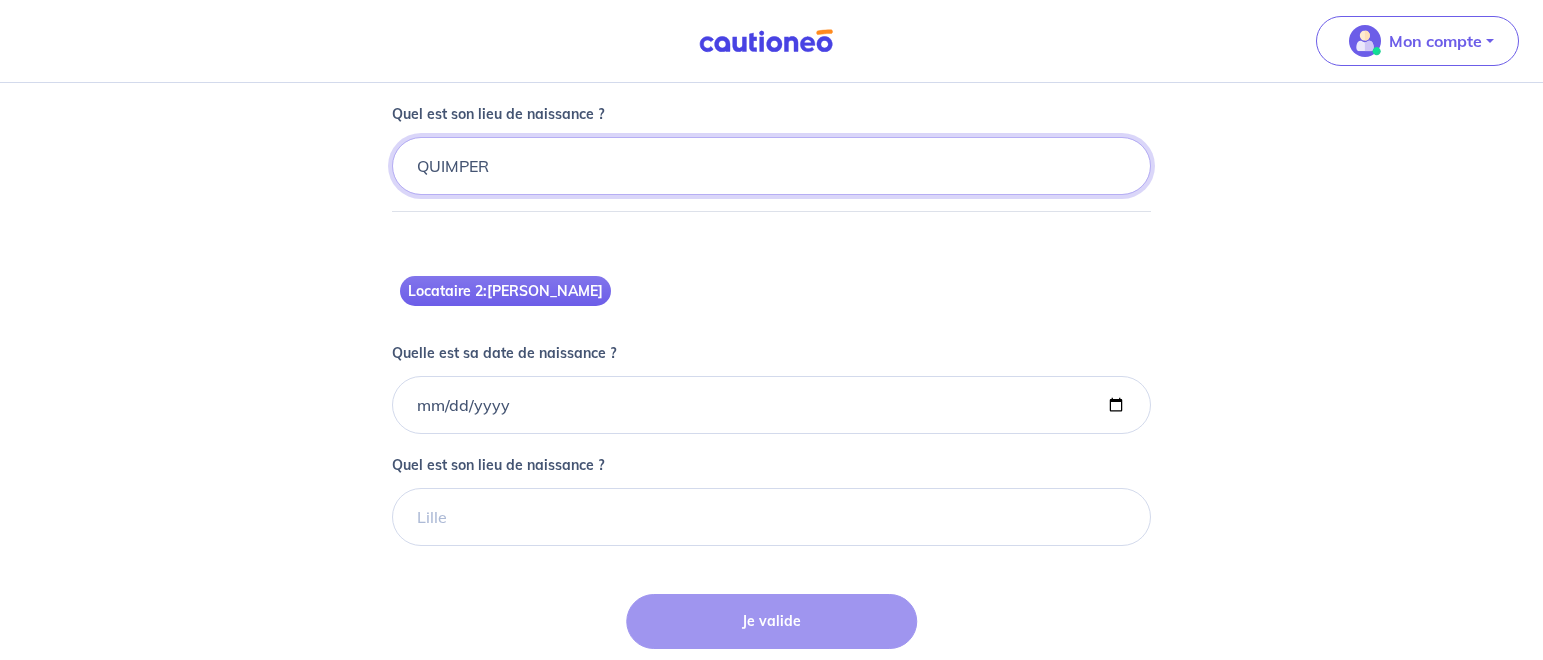 scroll, scrollTop: 918, scrollLeft: 0, axis: vertical 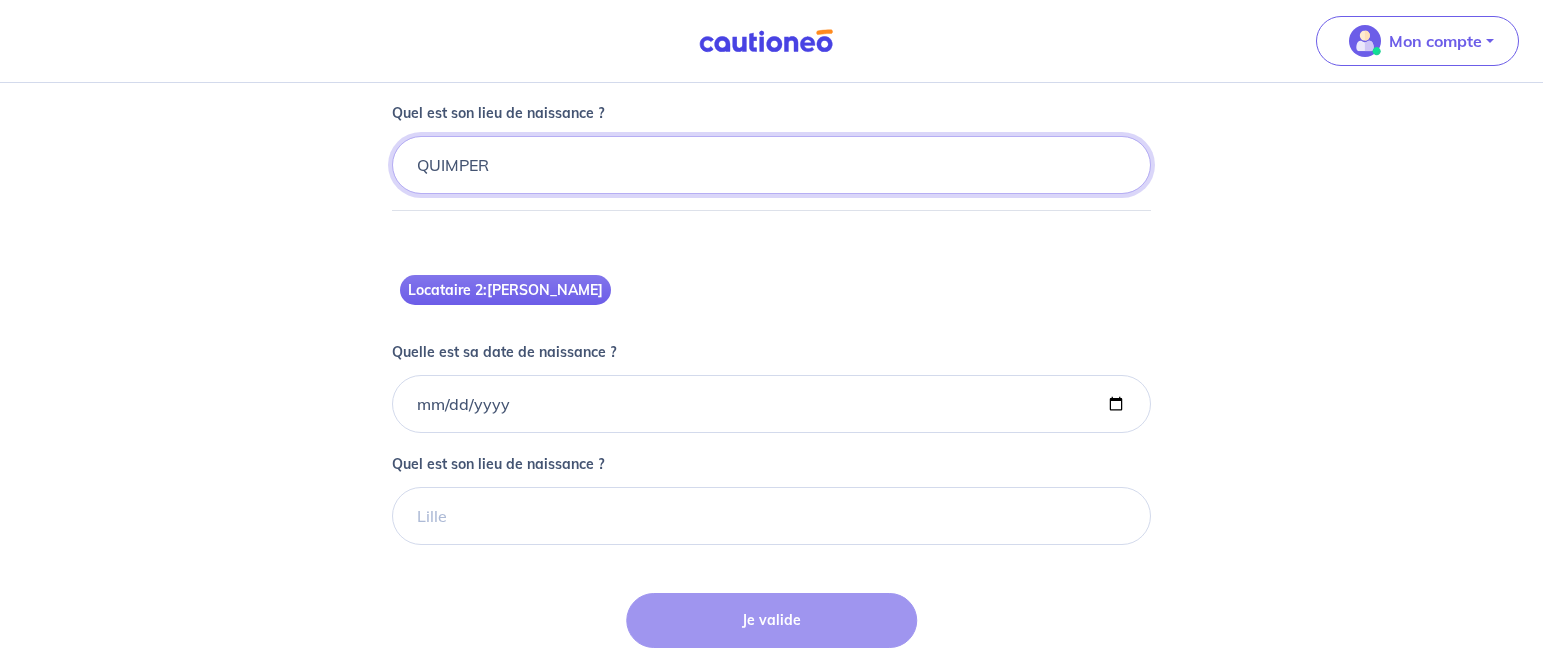 type on "QUIMPER" 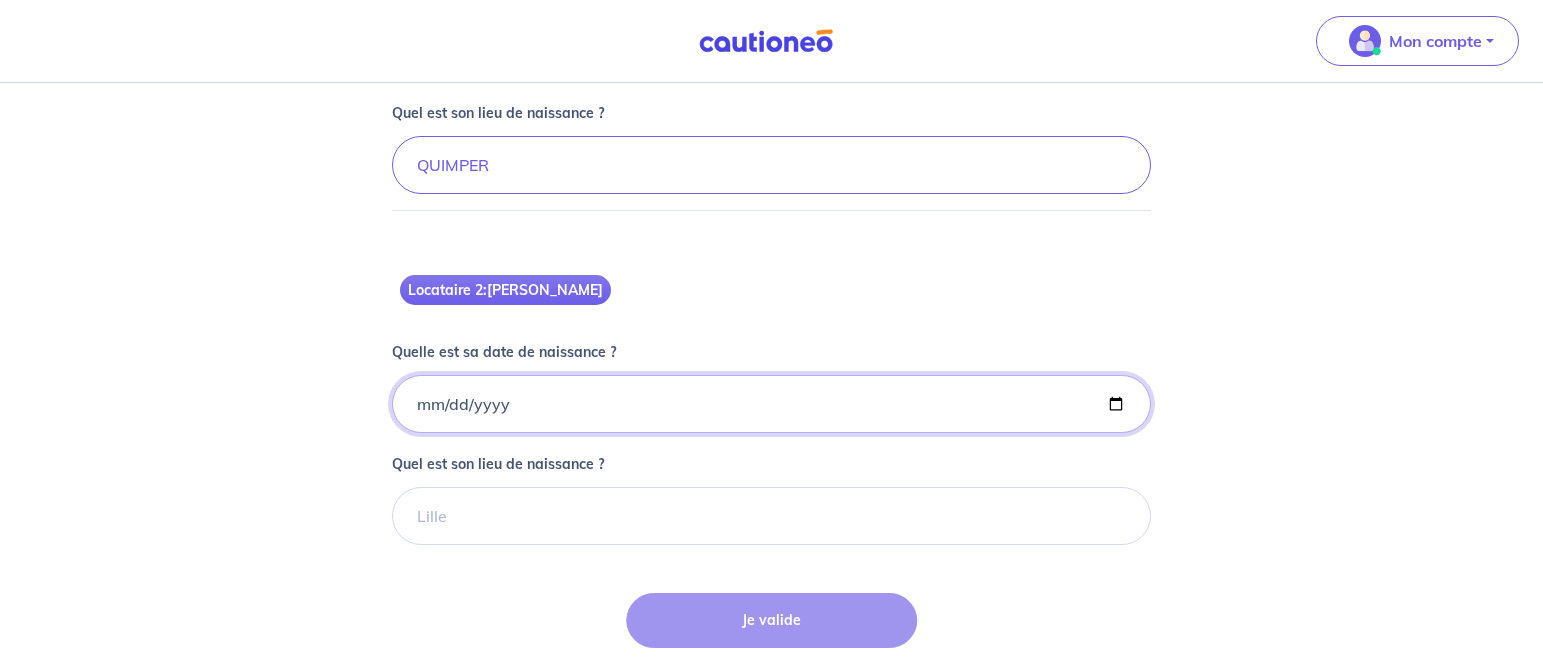click on "Quelle est sa date de naissance ?" at bounding box center [772, 53] 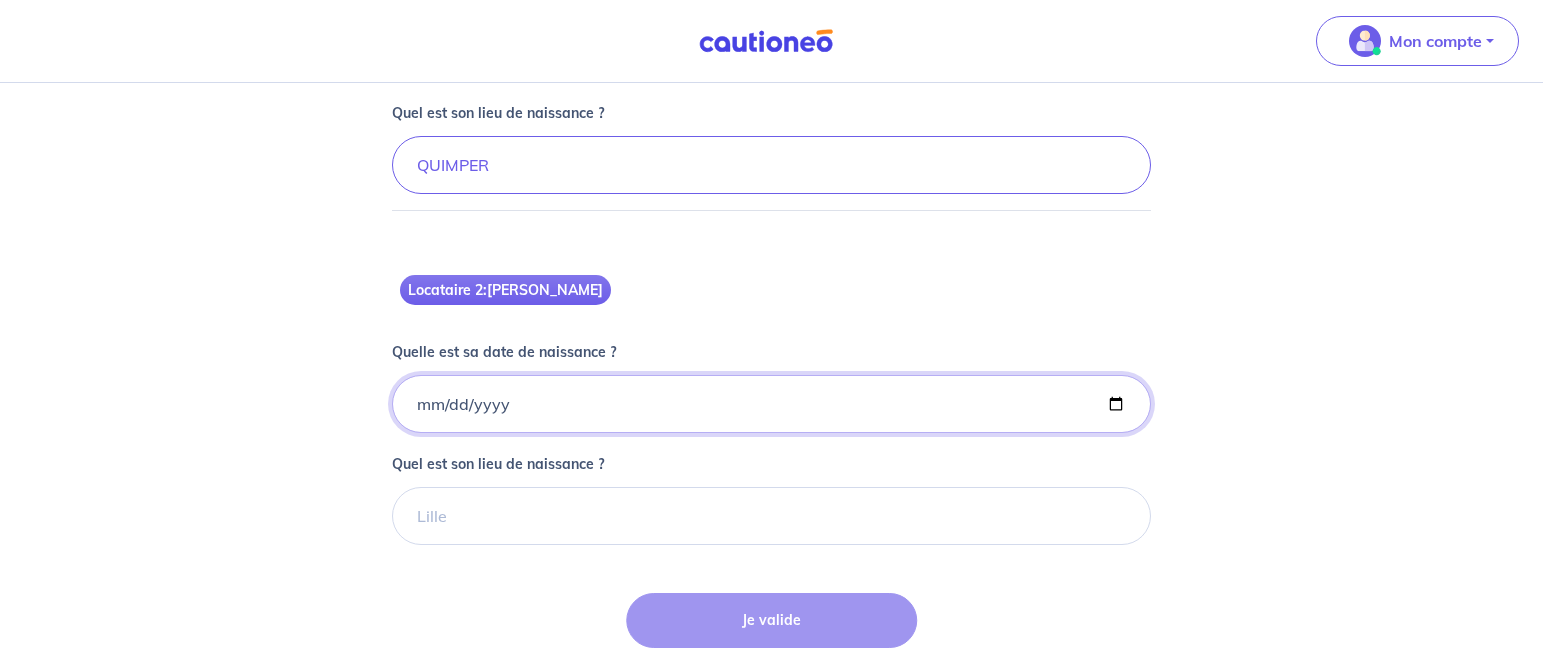 type on "[DATE]" 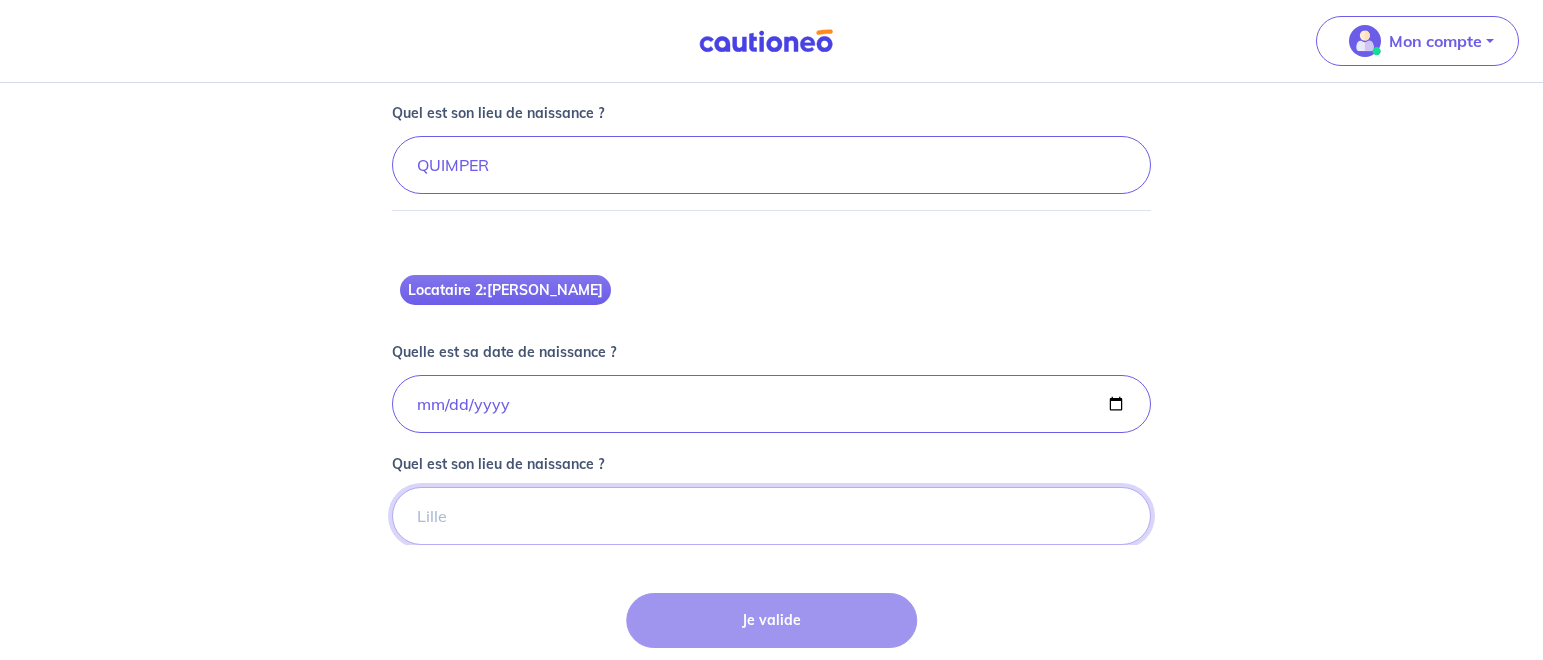 click on "Quel est son lieu de naissance ?" at bounding box center (772, 165) 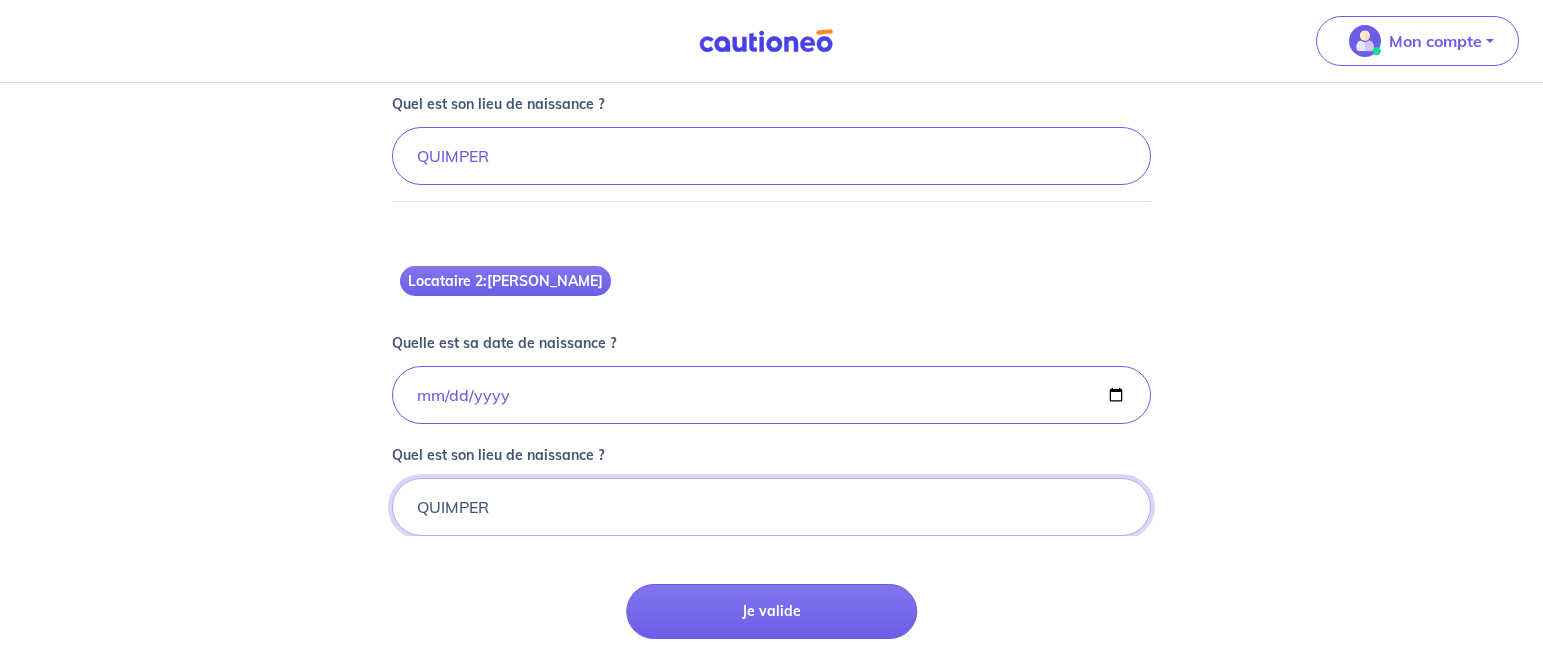 scroll, scrollTop: 931, scrollLeft: 0, axis: vertical 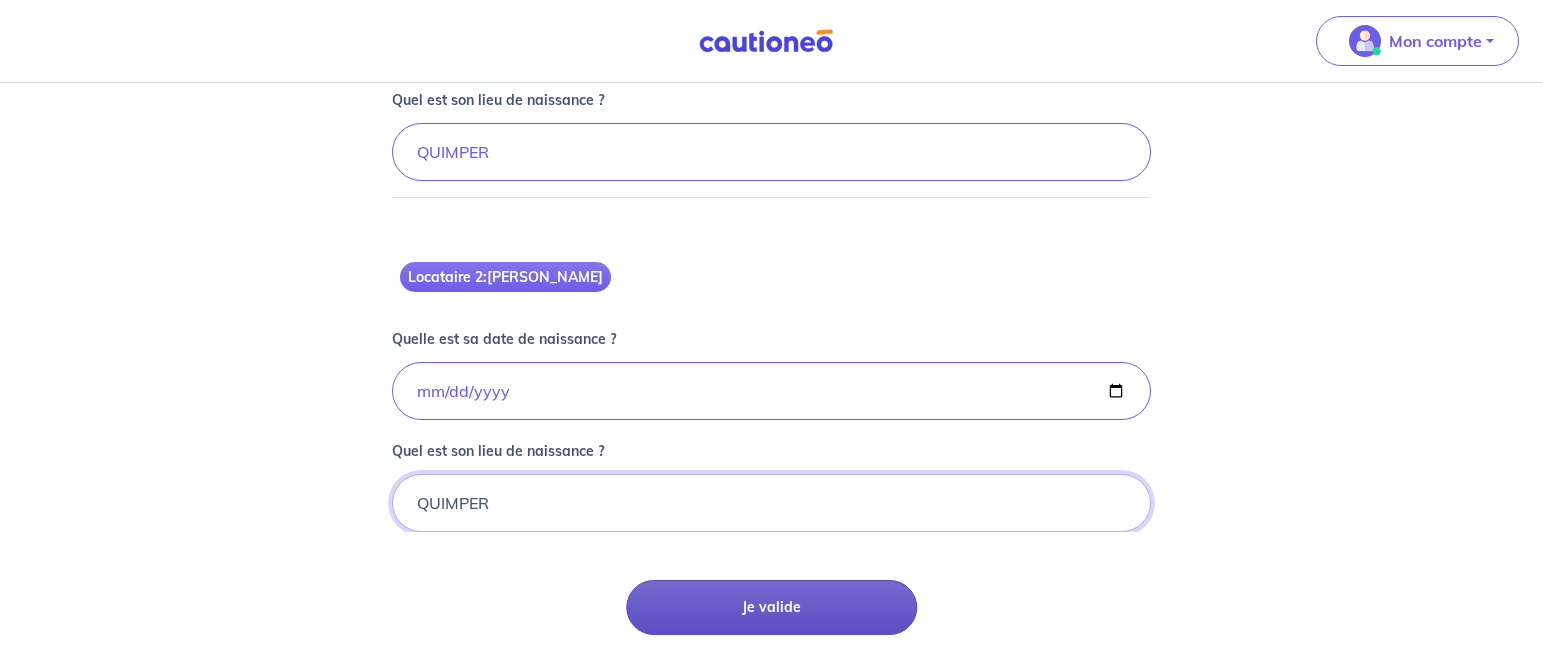 type on "QUIMPER" 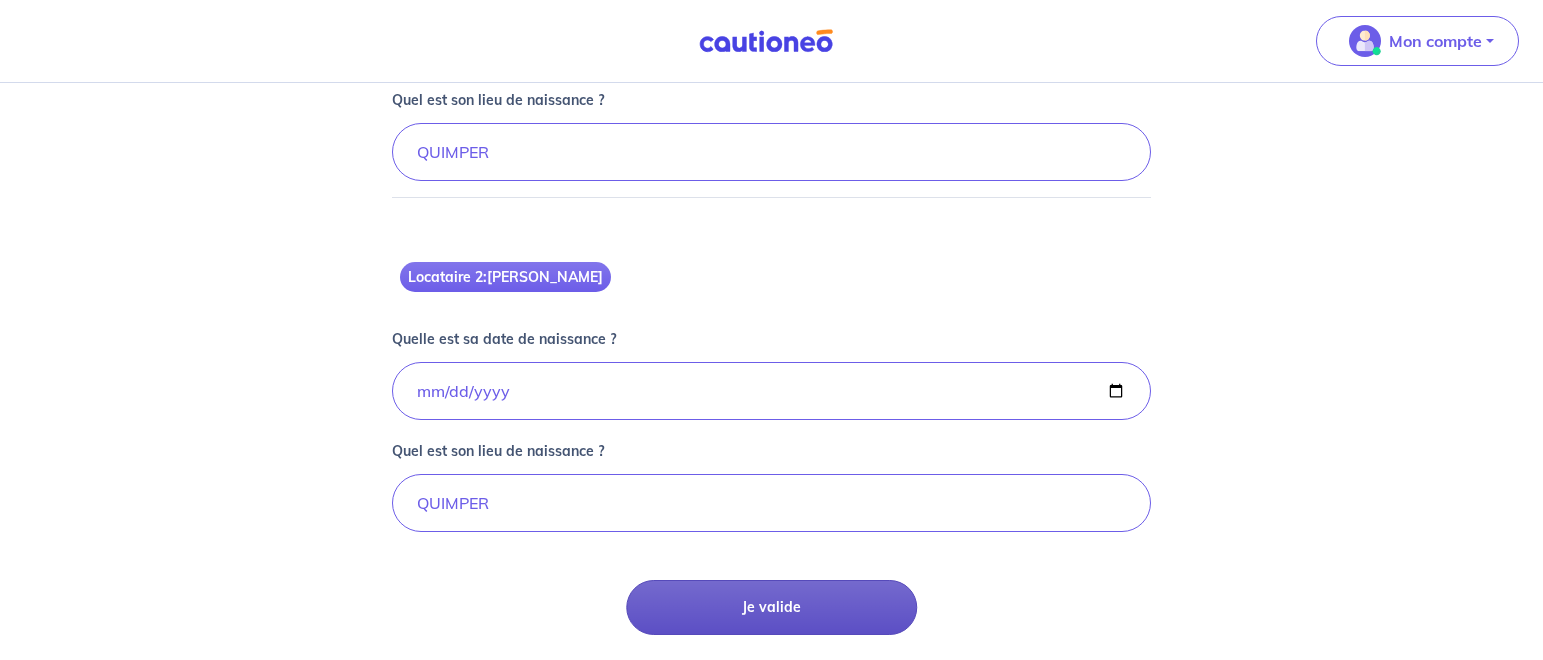 click on "Je valide" at bounding box center (771, 607) 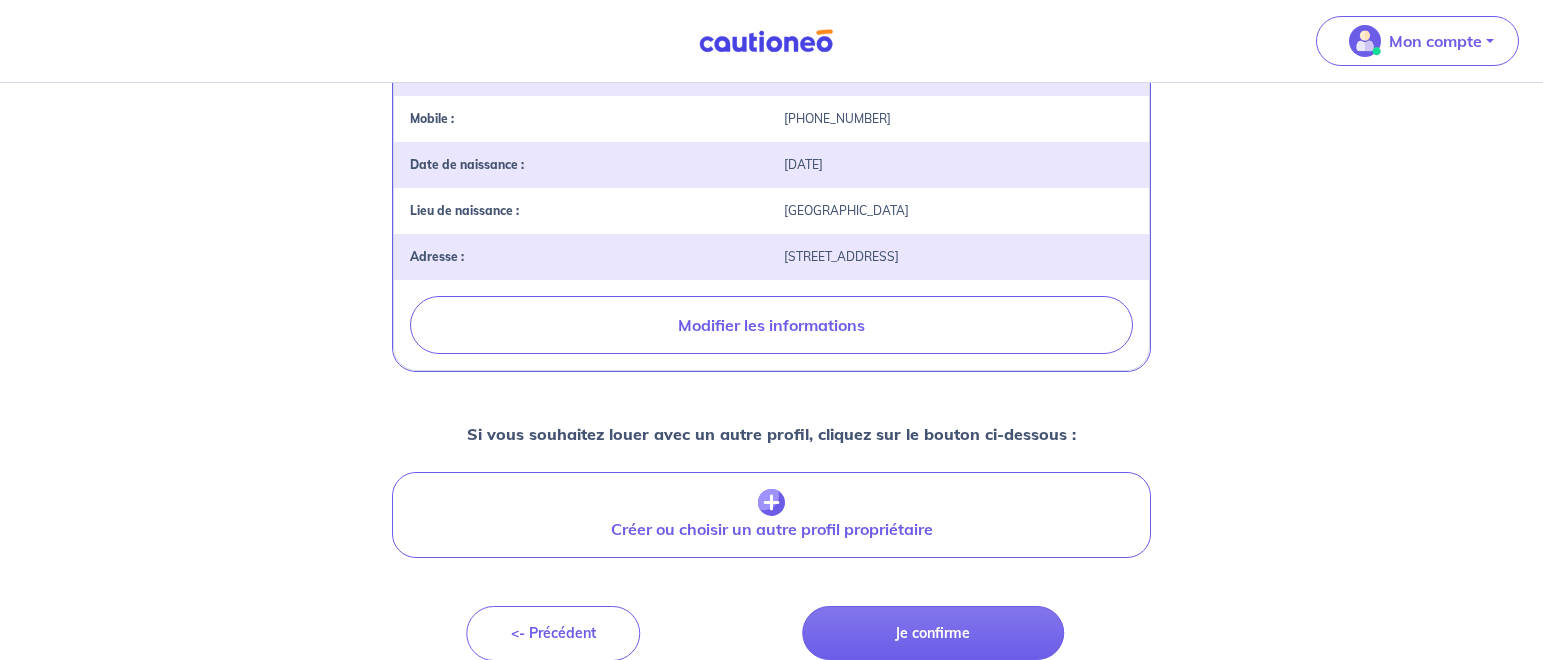 scroll, scrollTop: 561, scrollLeft: 0, axis: vertical 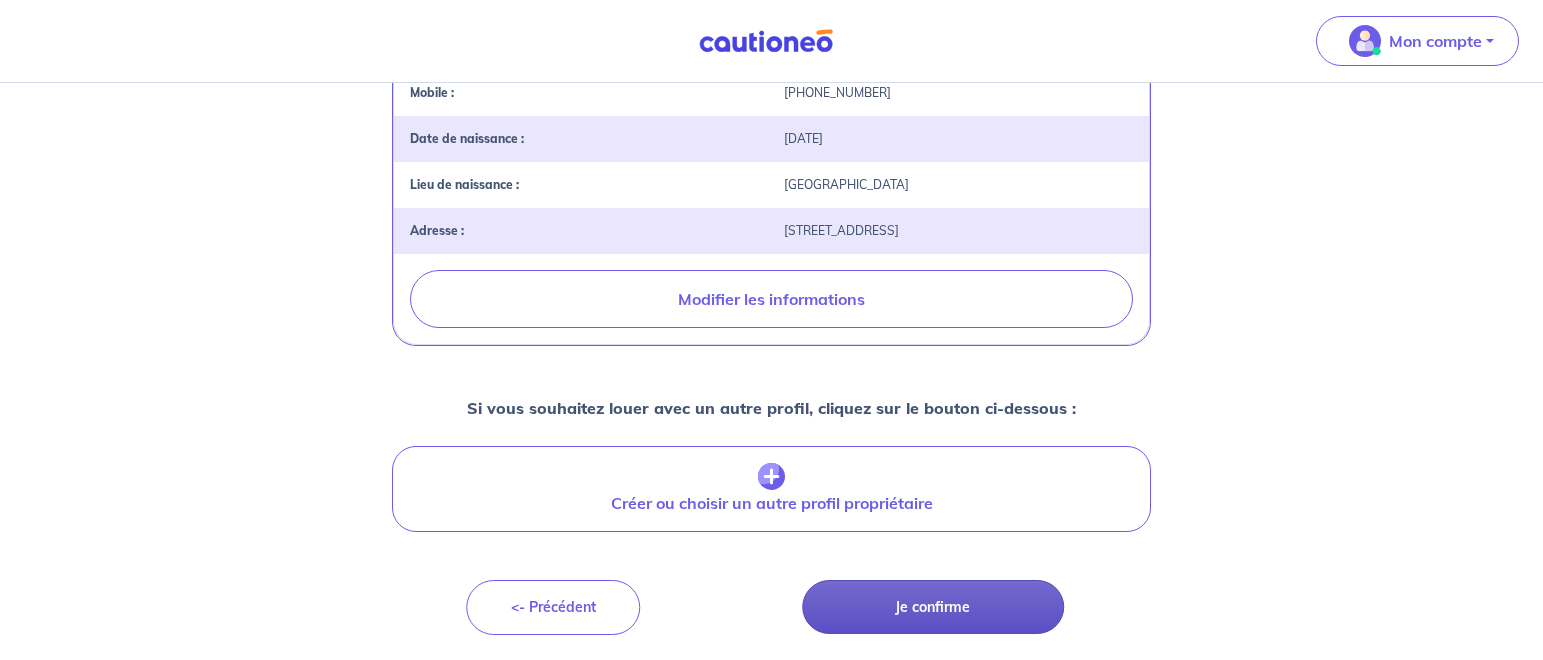click on "Je confirme" at bounding box center (933, 607) 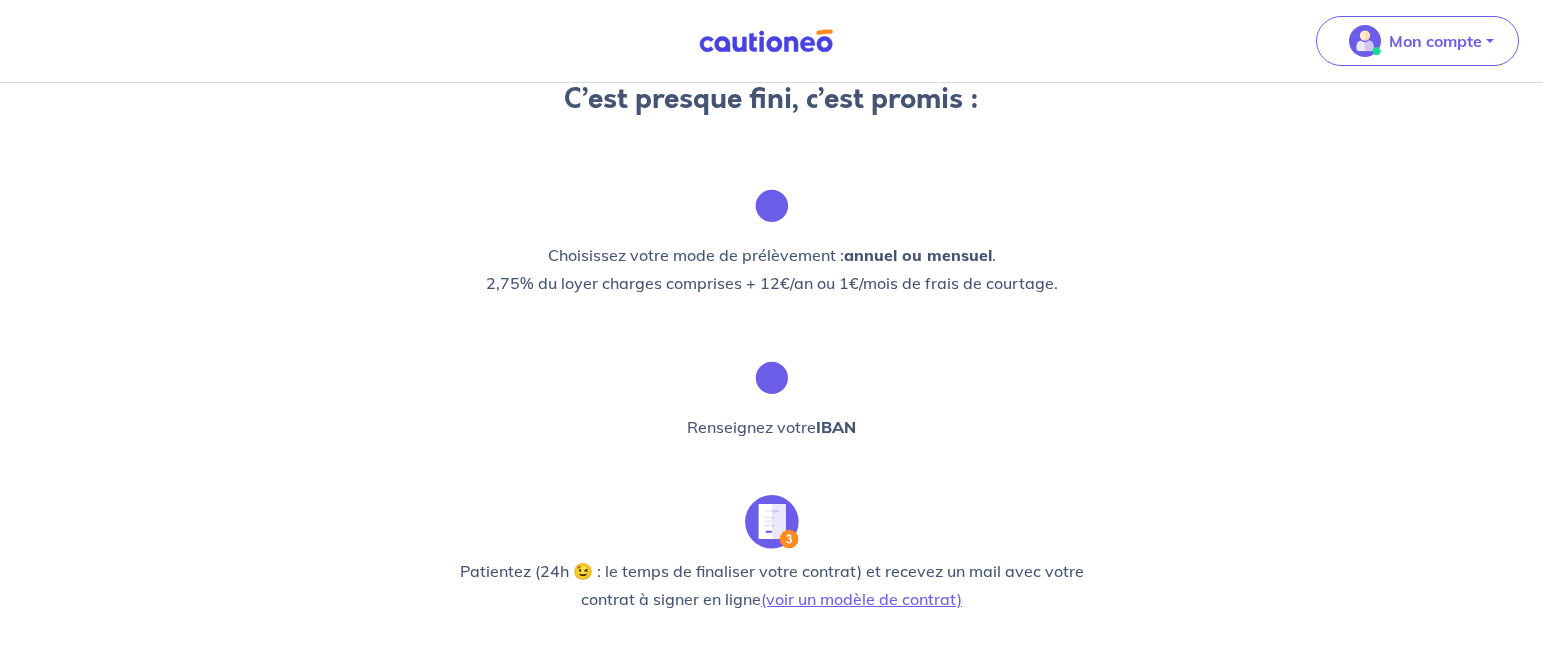 scroll, scrollTop: 211, scrollLeft: 0, axis: vertical 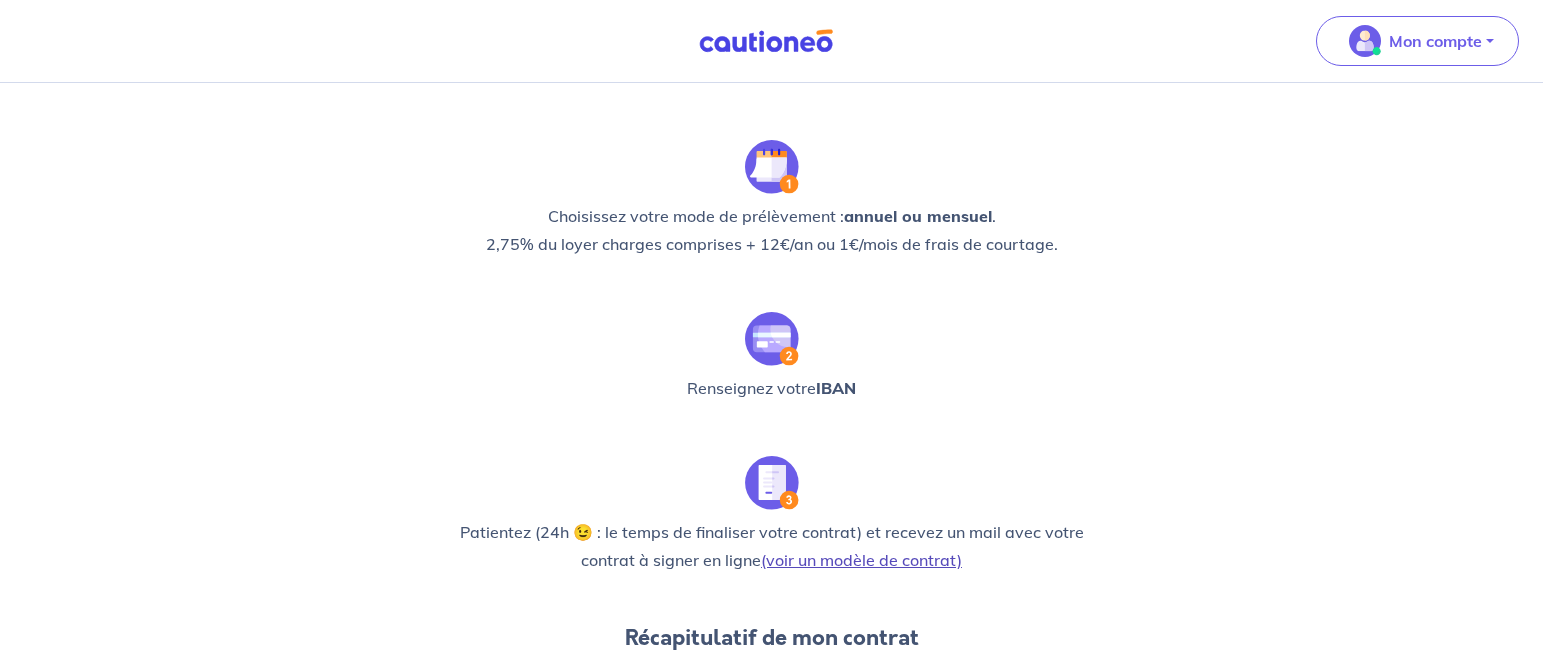click on "(voir un modèle de contrat)" at bounding box center (861, 560) 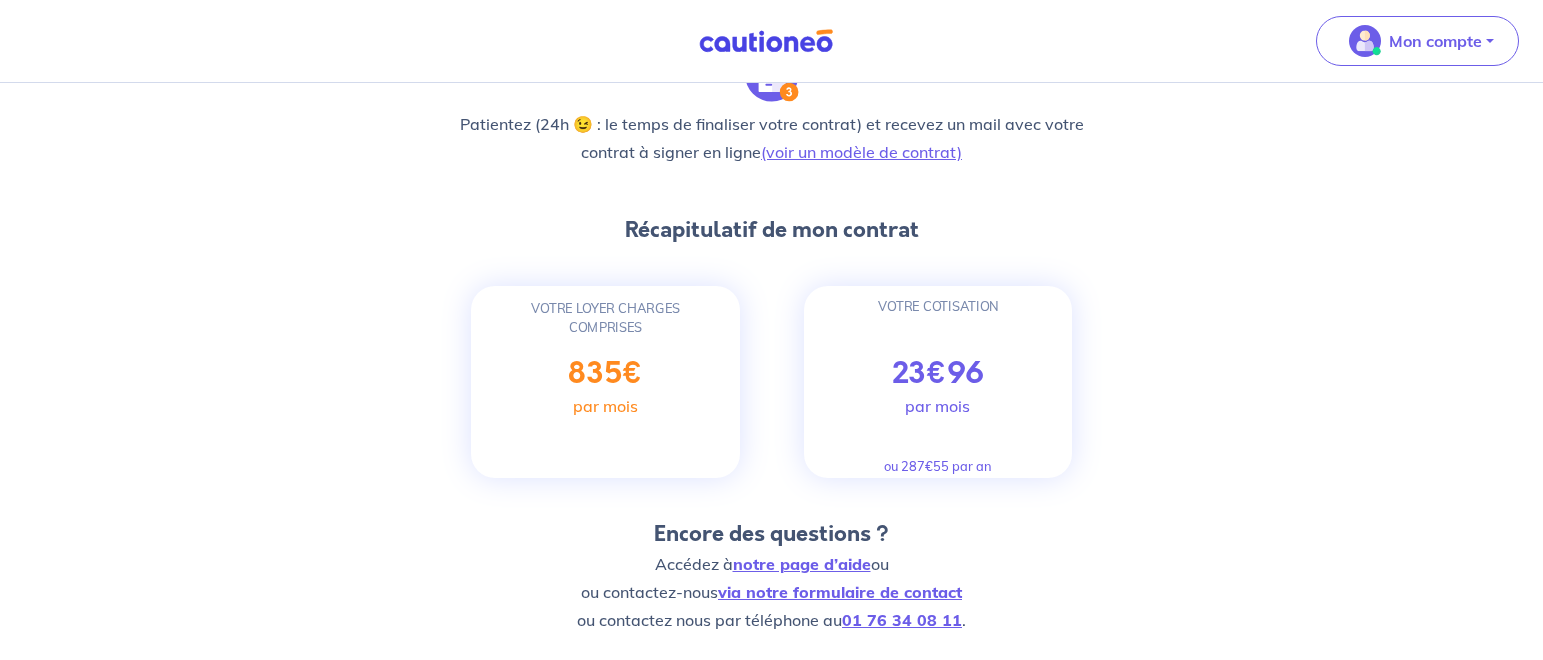 scroll, scrollTop: 721, scrollLeft: 0, axis: vertical 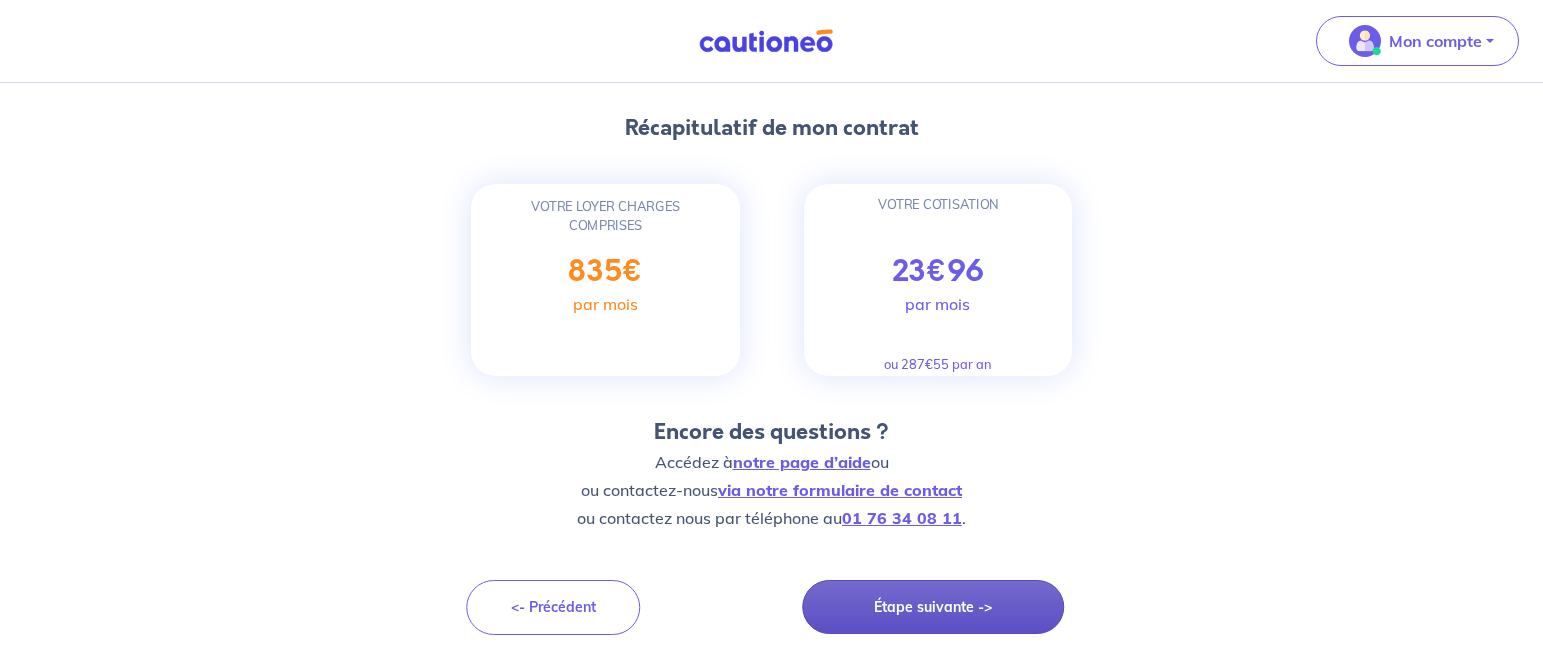 click on "Étape suivante ->" at bounding box center [933, 607] 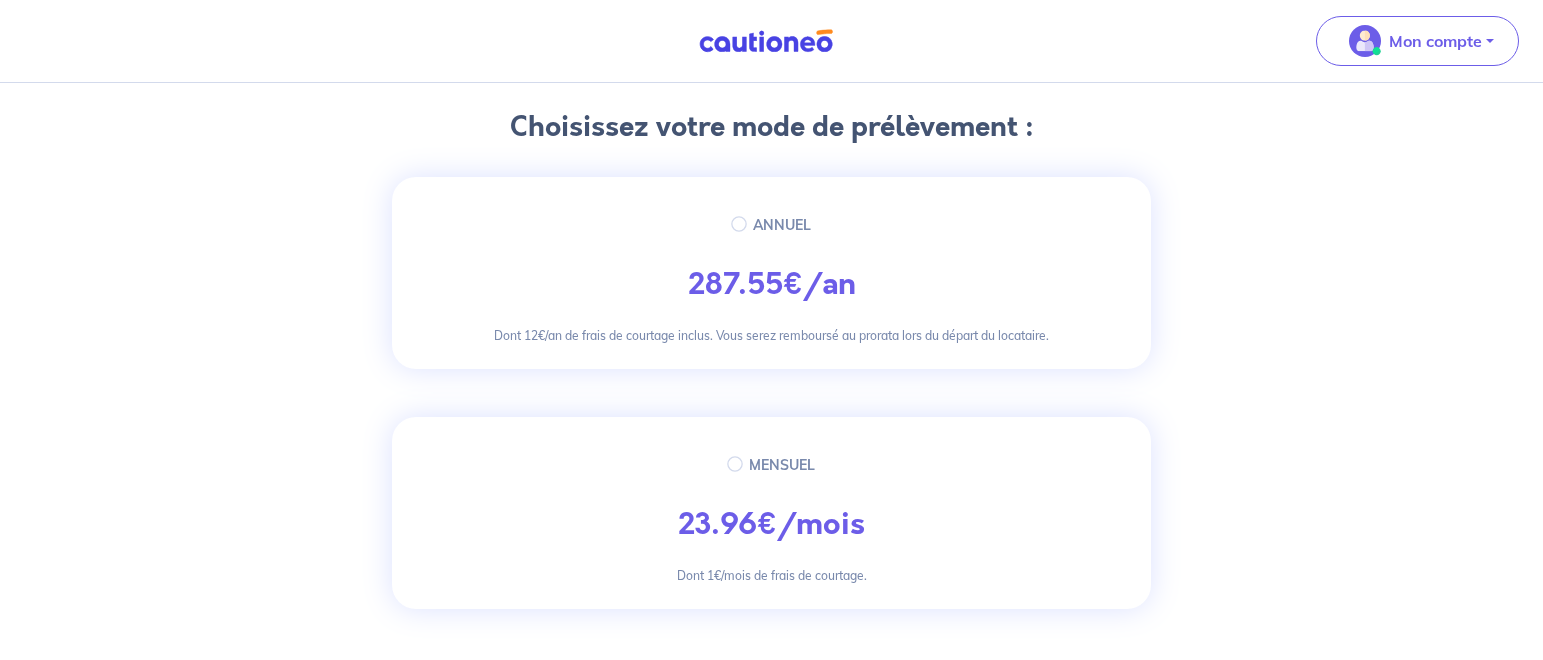 scroll, scrollTop: 204, scrollLeft: 0, axis: vertical 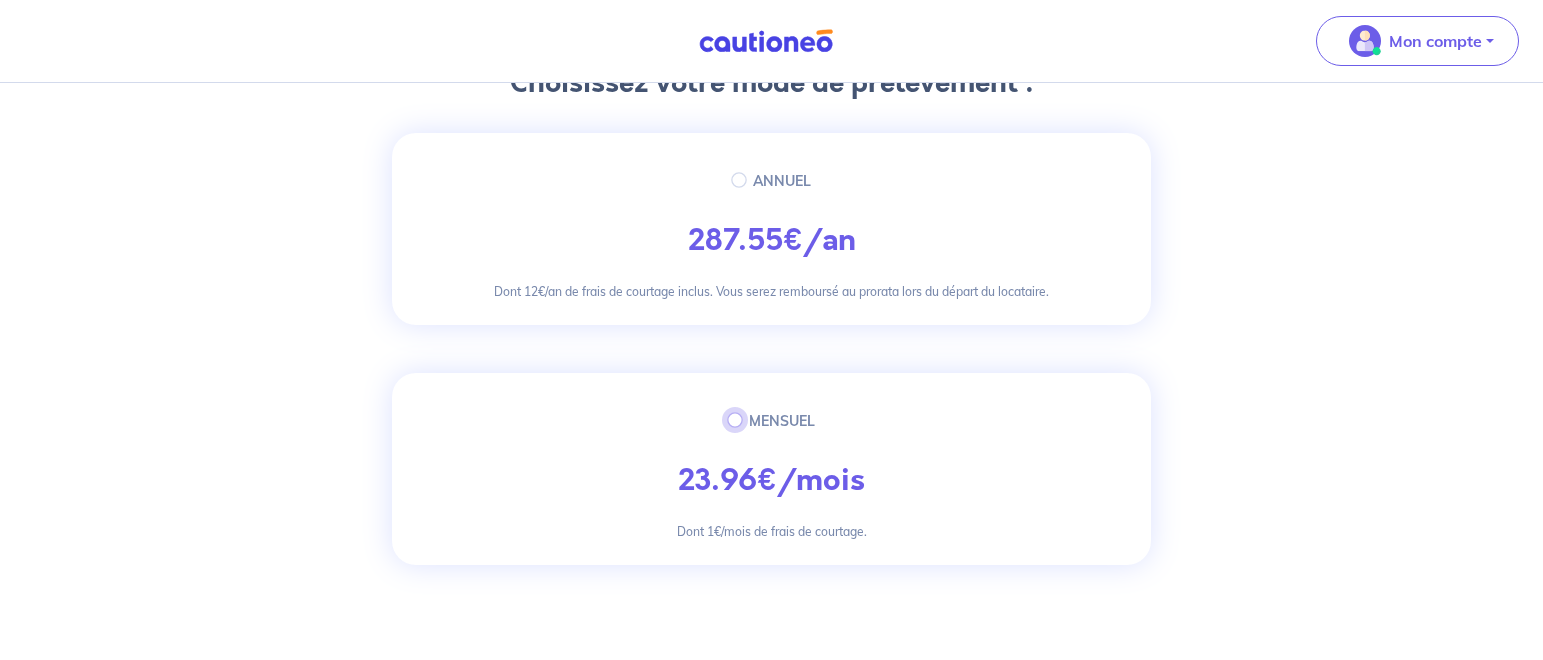click on "MENSUEL" at bounding box center (735, 420) 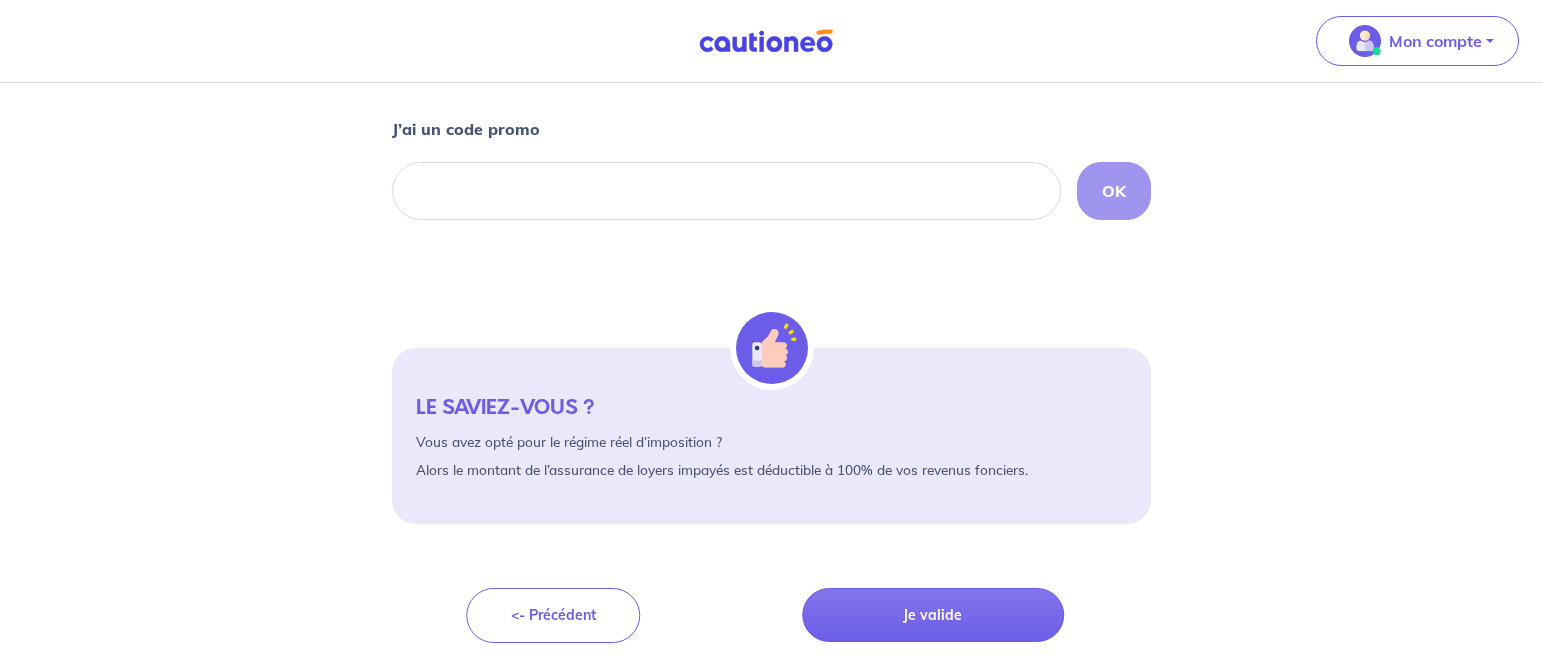 scroll, scrollTop: 753, scrollLeft: 0, axis: vertical 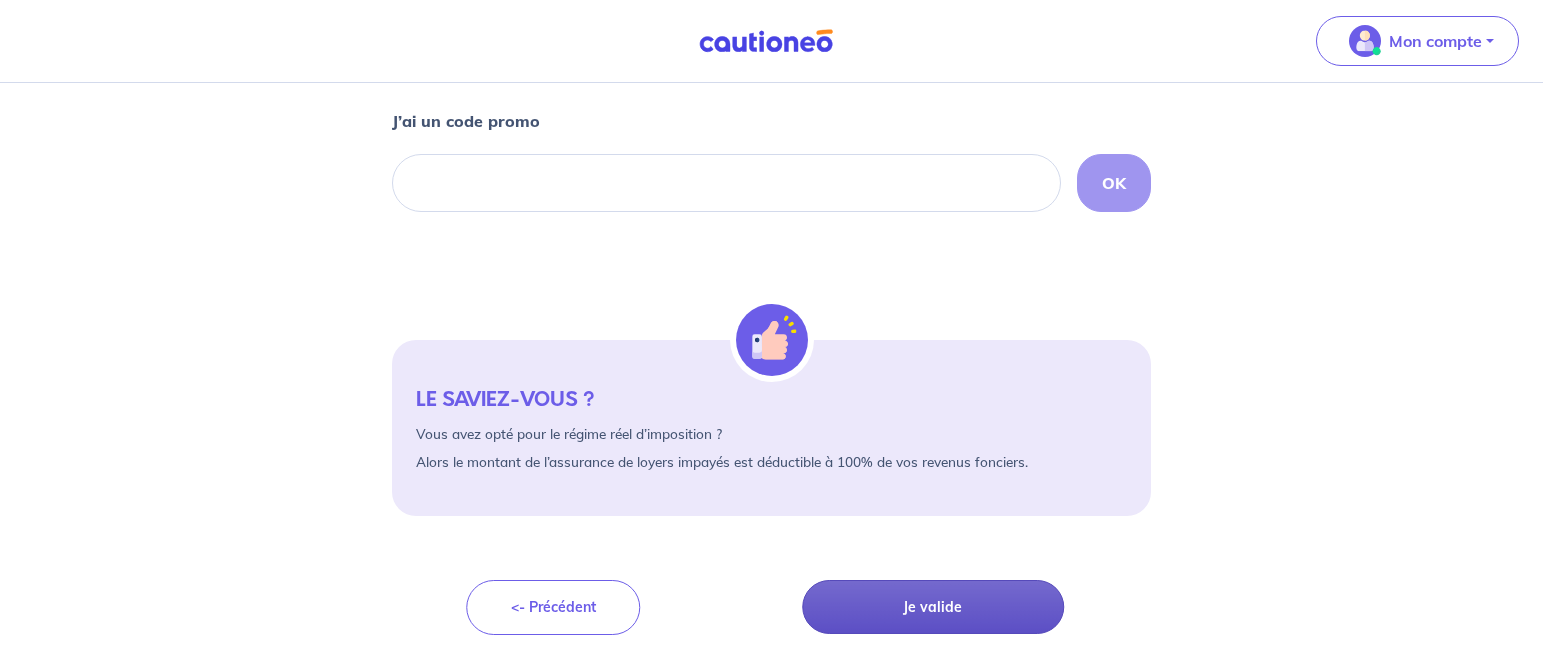 click on "Je valide" at bounding box center (933, 607) 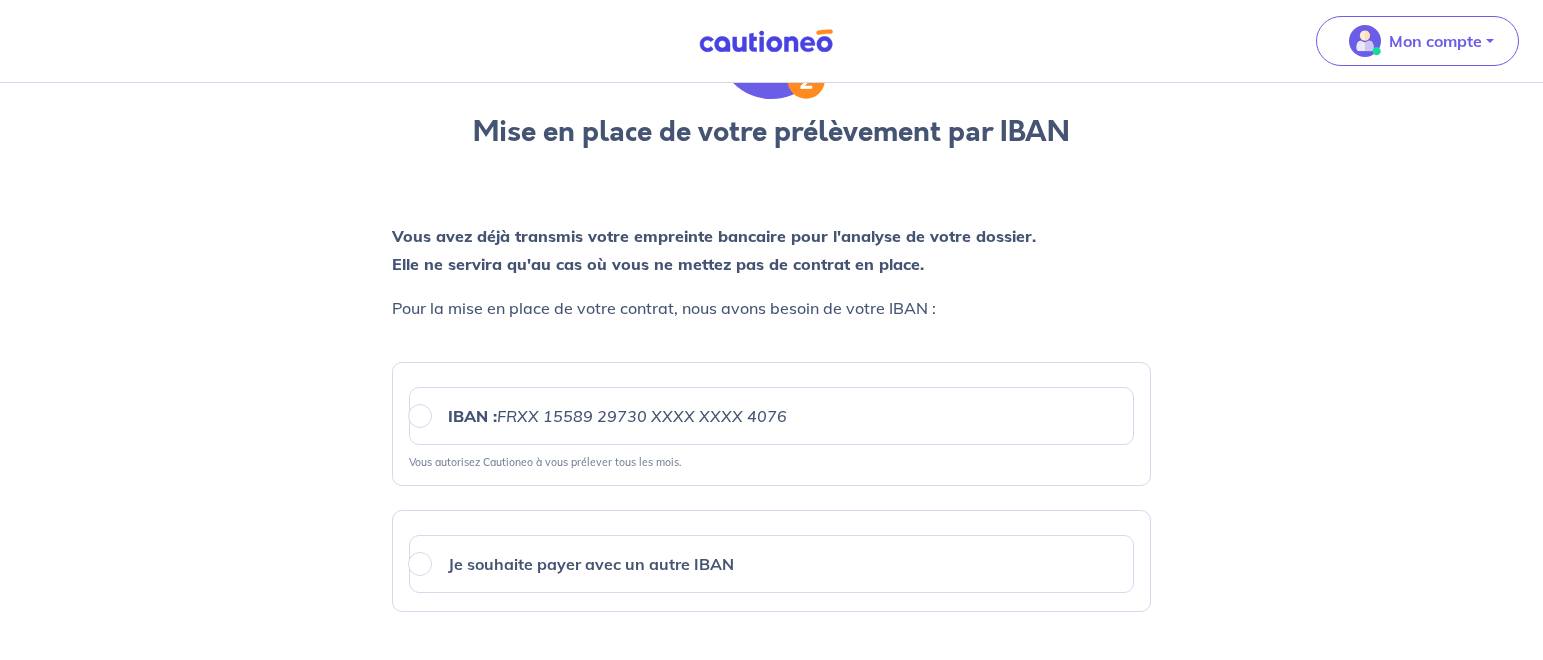 scroll, scrollTop: 204, scrollLeft: 0, axis: vertical 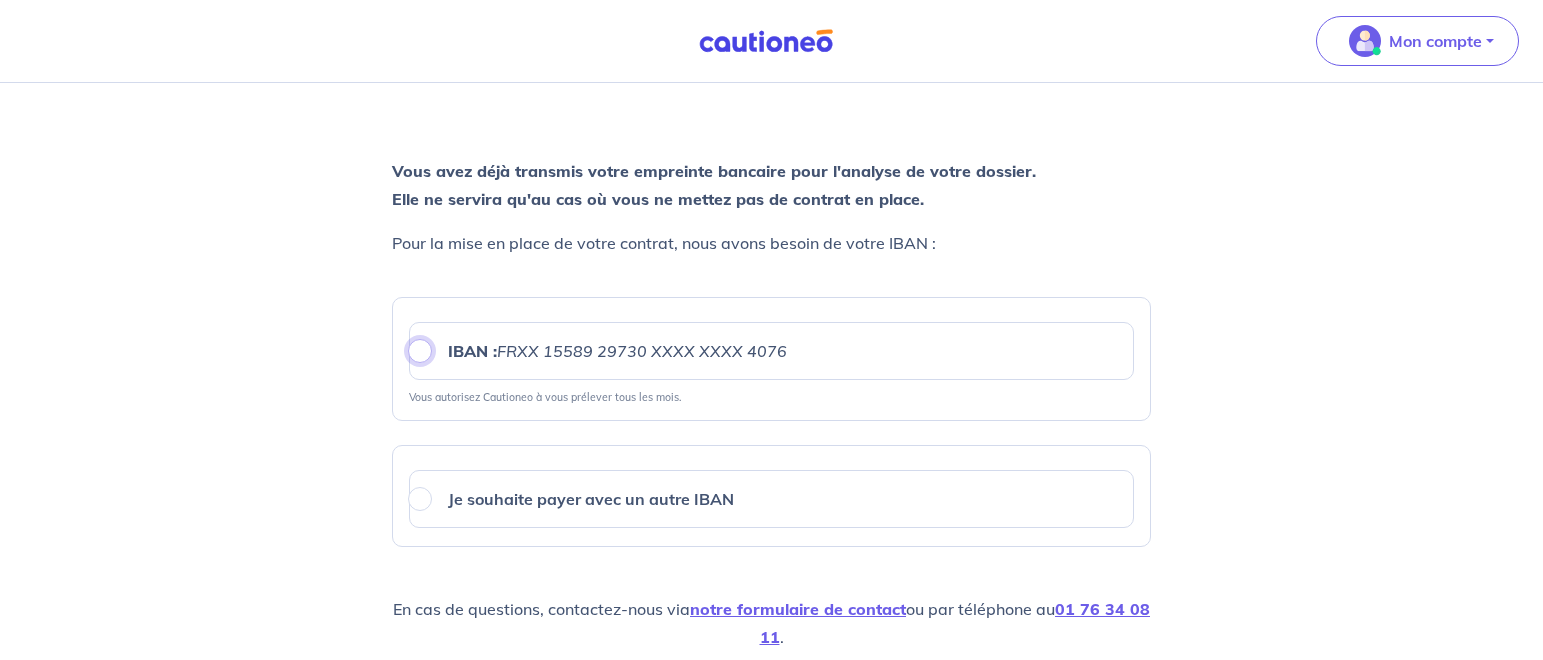 click on "IBAN :  FRXX [FINANCIAL_ID] 29730 XXXX XXXX 4076" at bounding box center [420, 351] 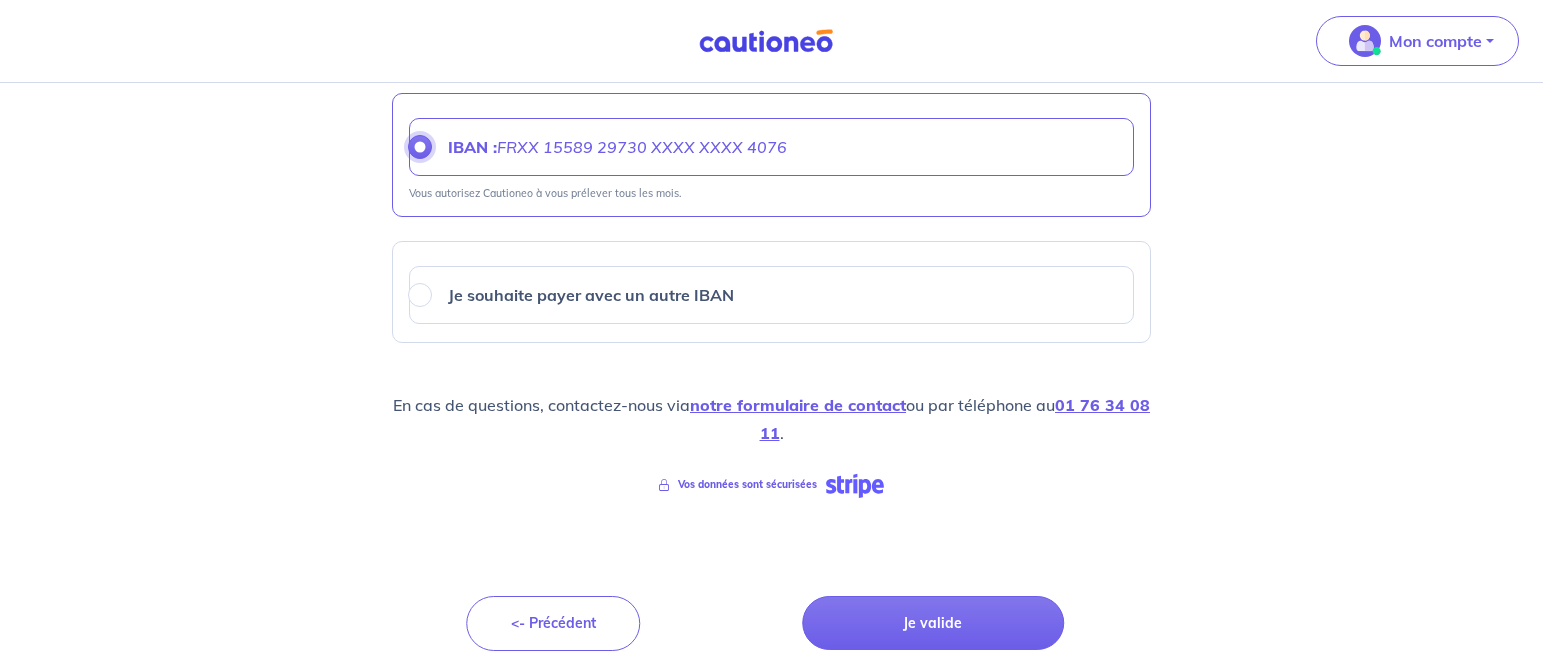 scroll, scrollTop: 424, scrollLeft: 0, axis: vertical 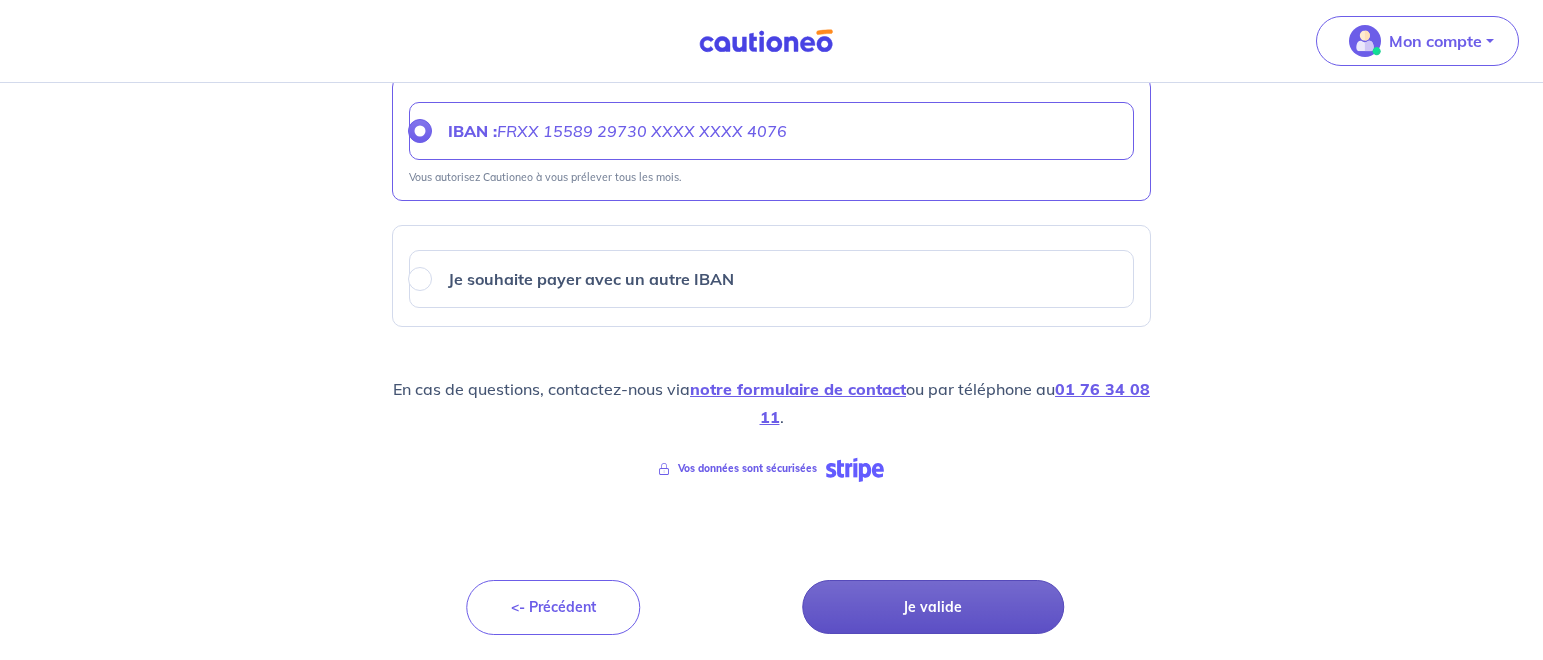 click on "Je valide" at bounding box center (933, 607) 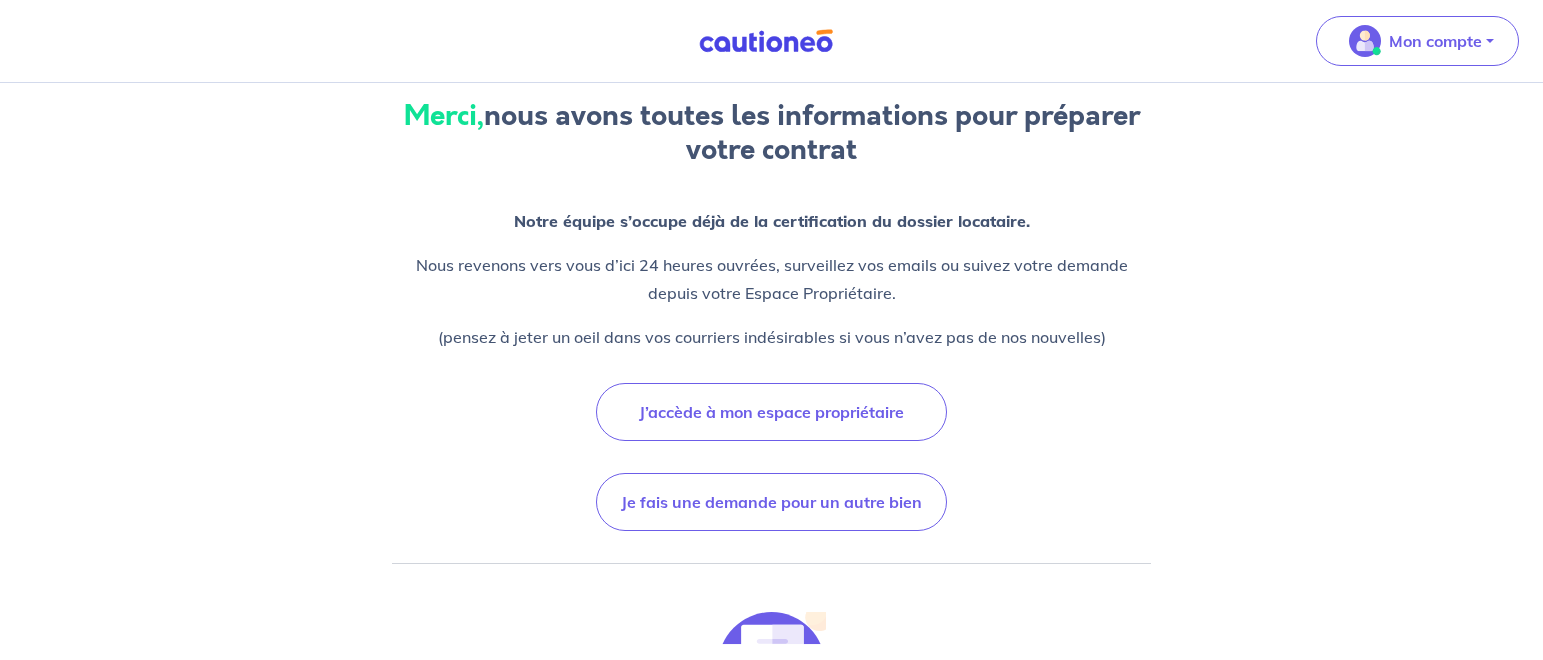 scroll, scrollTop: 108, scrollLeft: 0, axis: vertical 